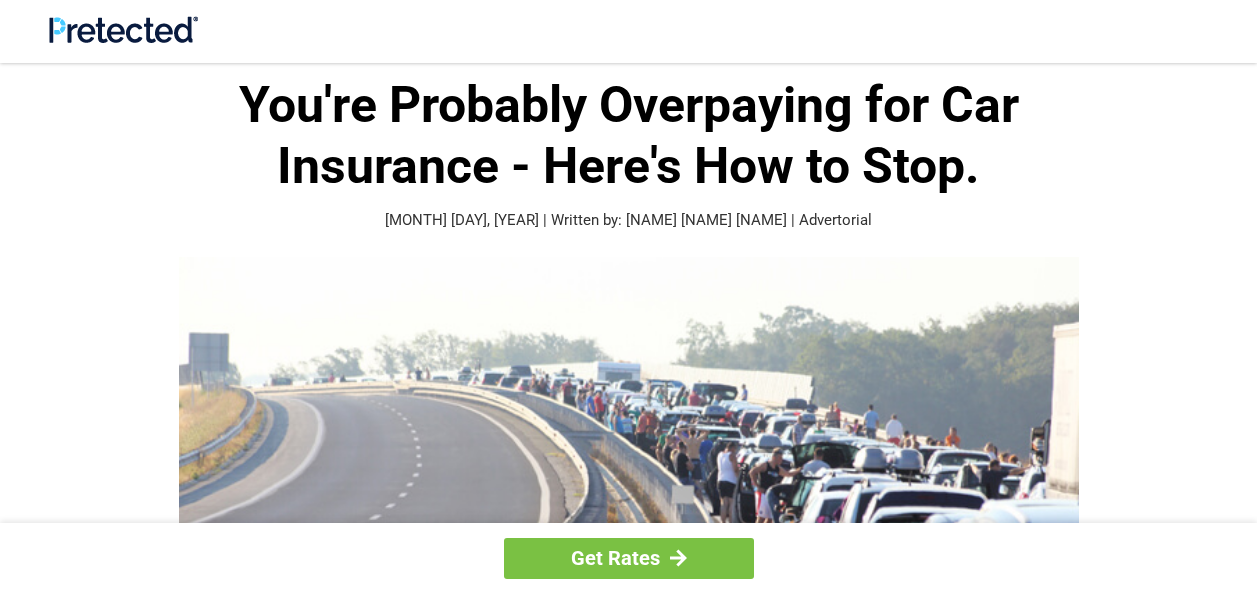 scroll, scrollTop: 96, scrollLeft: 0, axis: vertical 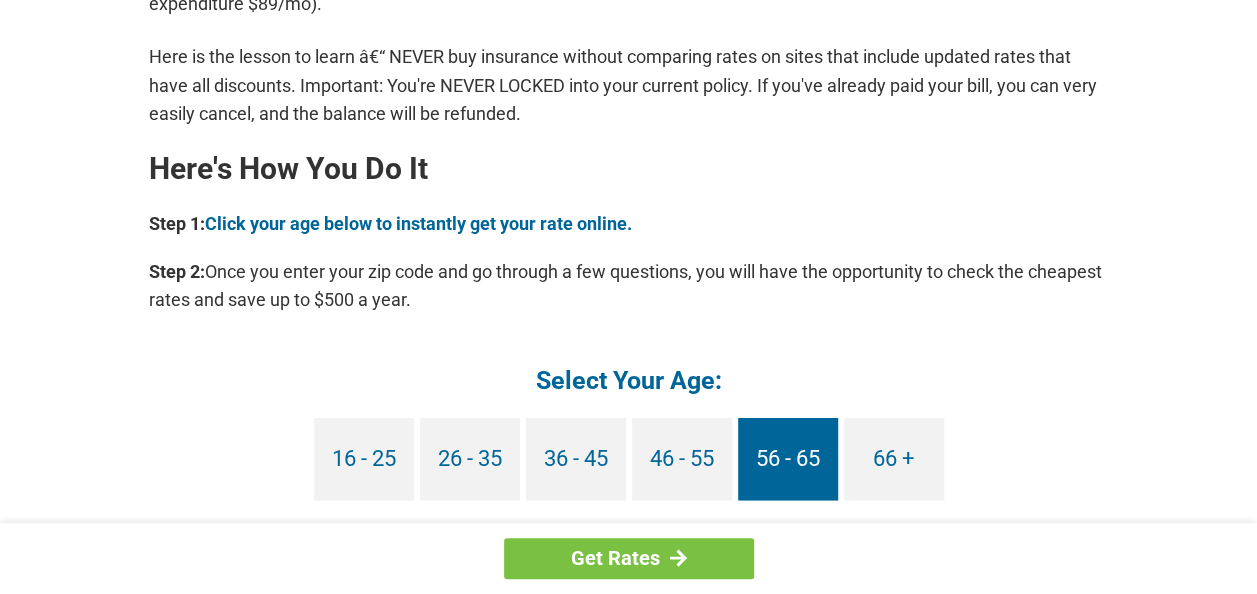 click on "56 - 65" at bounding box center [788, 458] 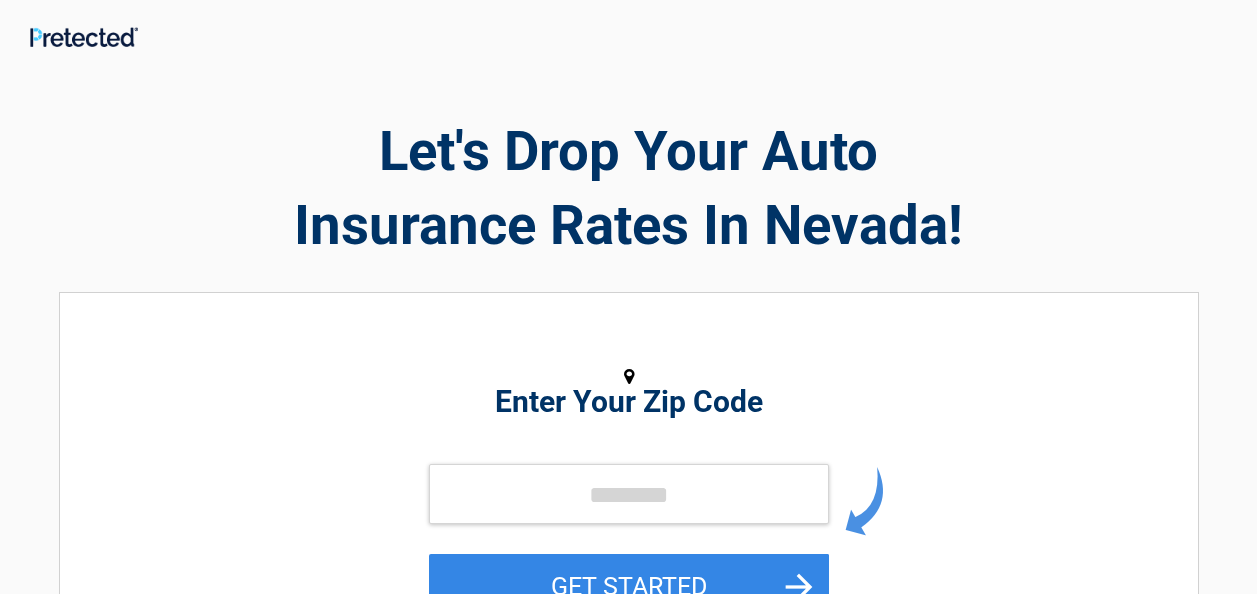 scroll, scrollTop: 0, scrollLeft: 0, axis: both 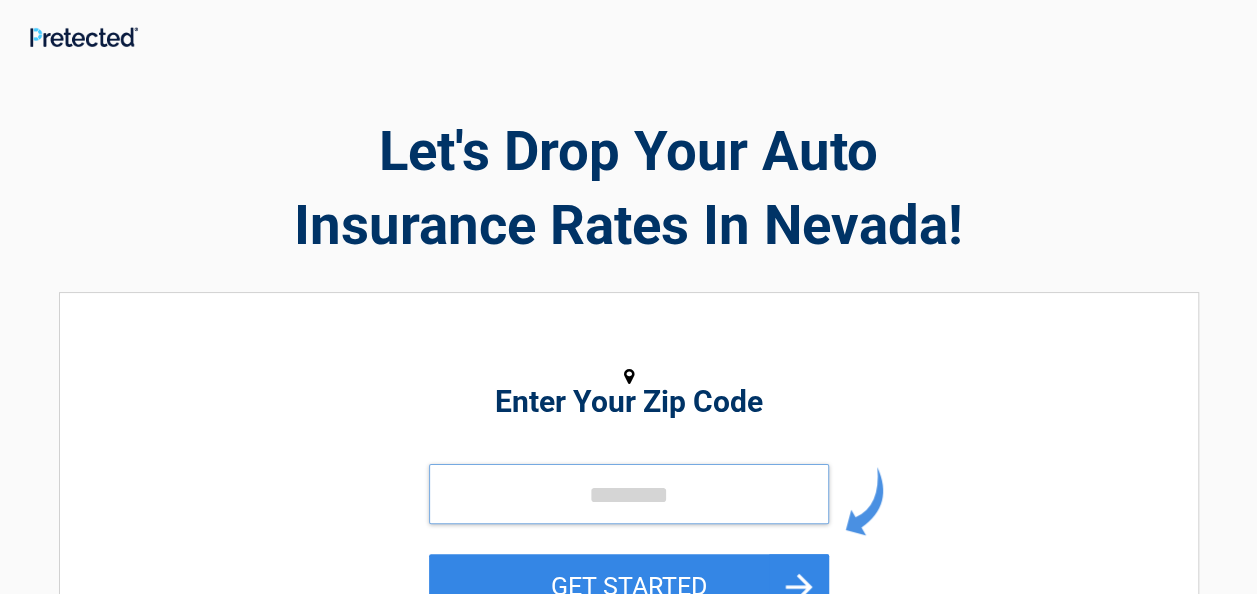 click at bounding box center (629, 494) 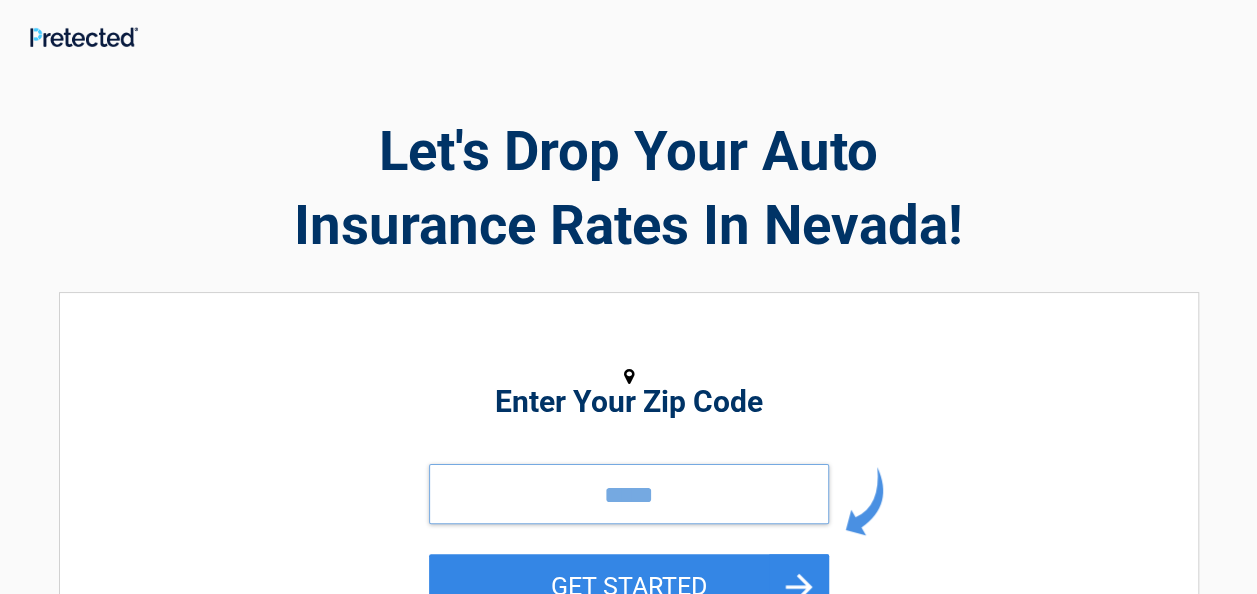 type on "*****" 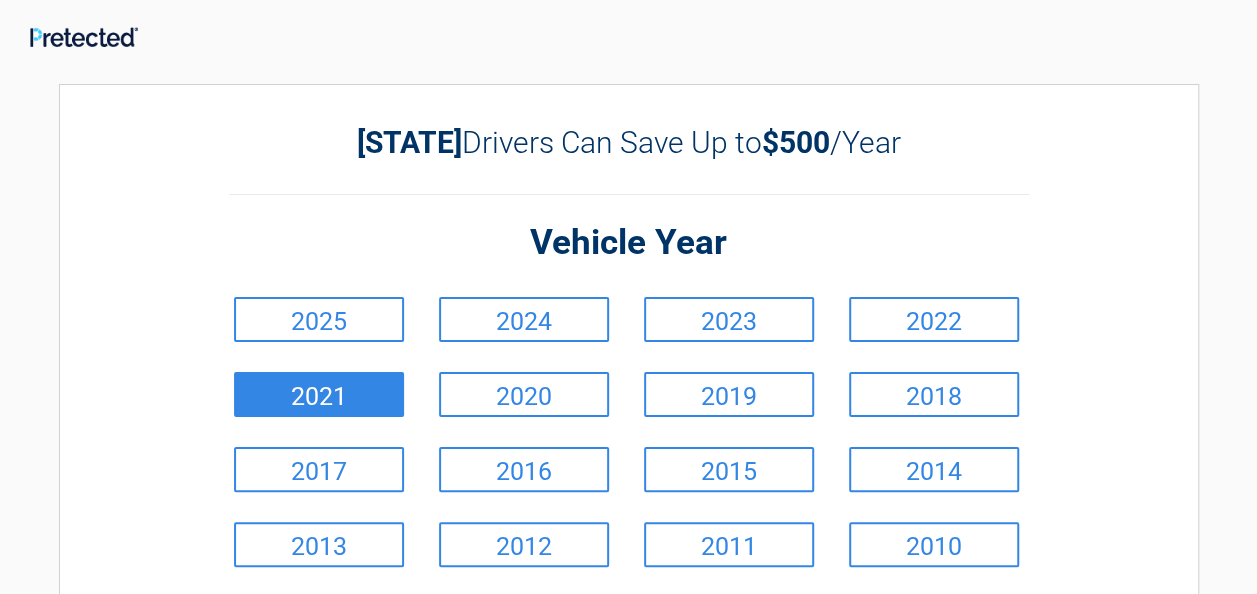 click on "2021" at bounding box center [319, 394] 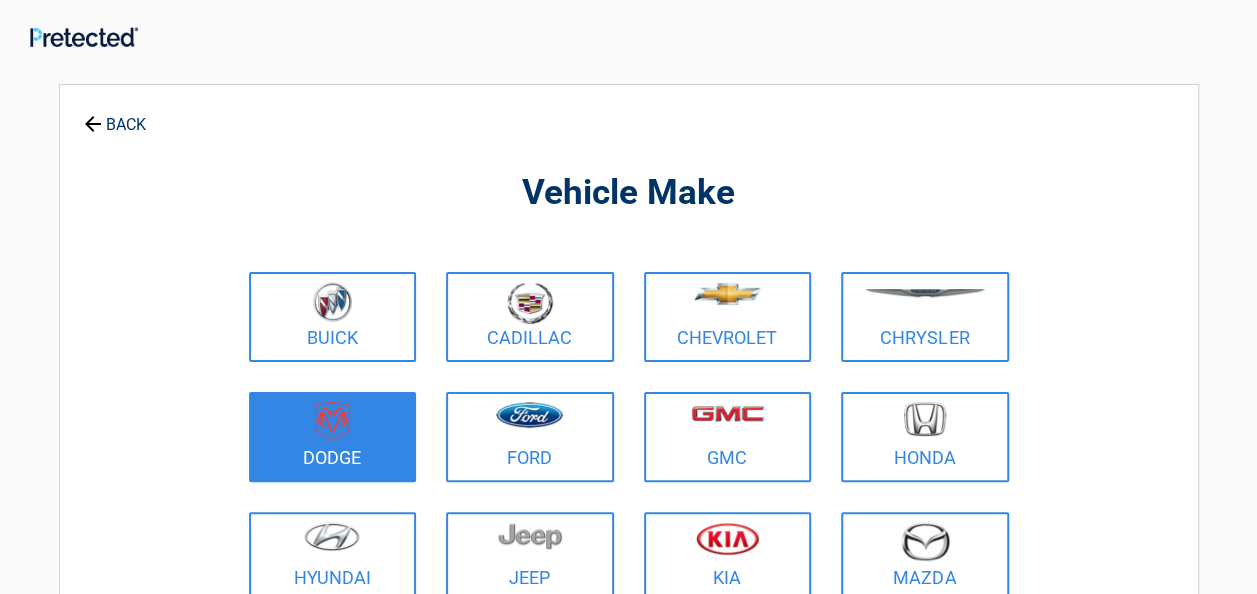 click at bounding box center (333, 424) 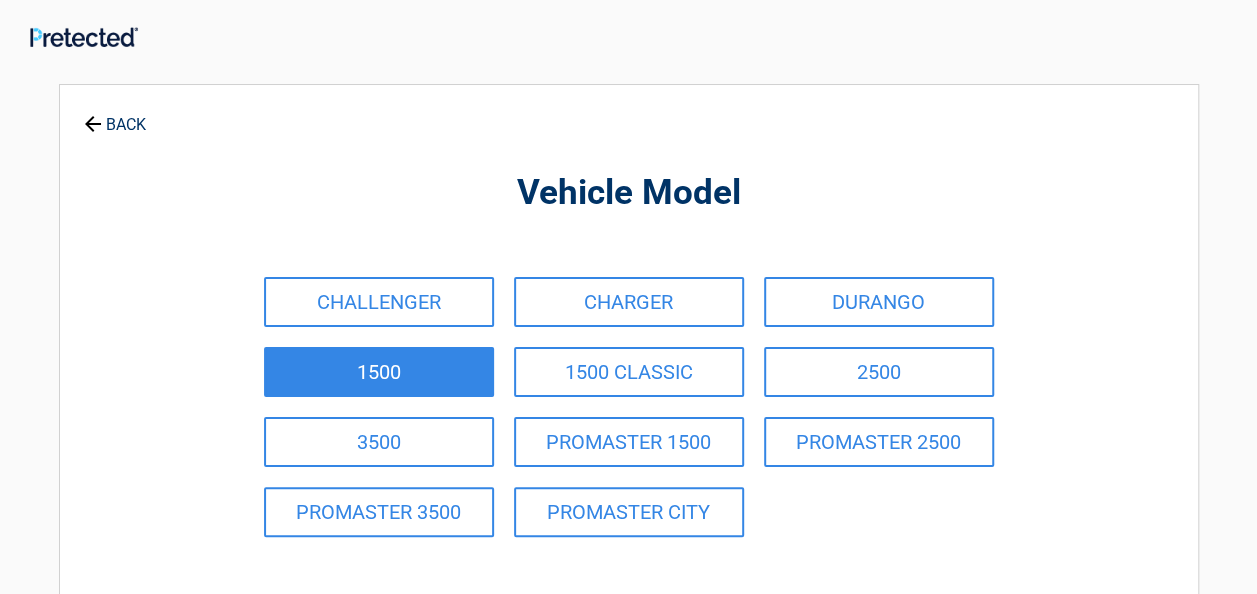 click on "1500" at bounding box center (379, 372) 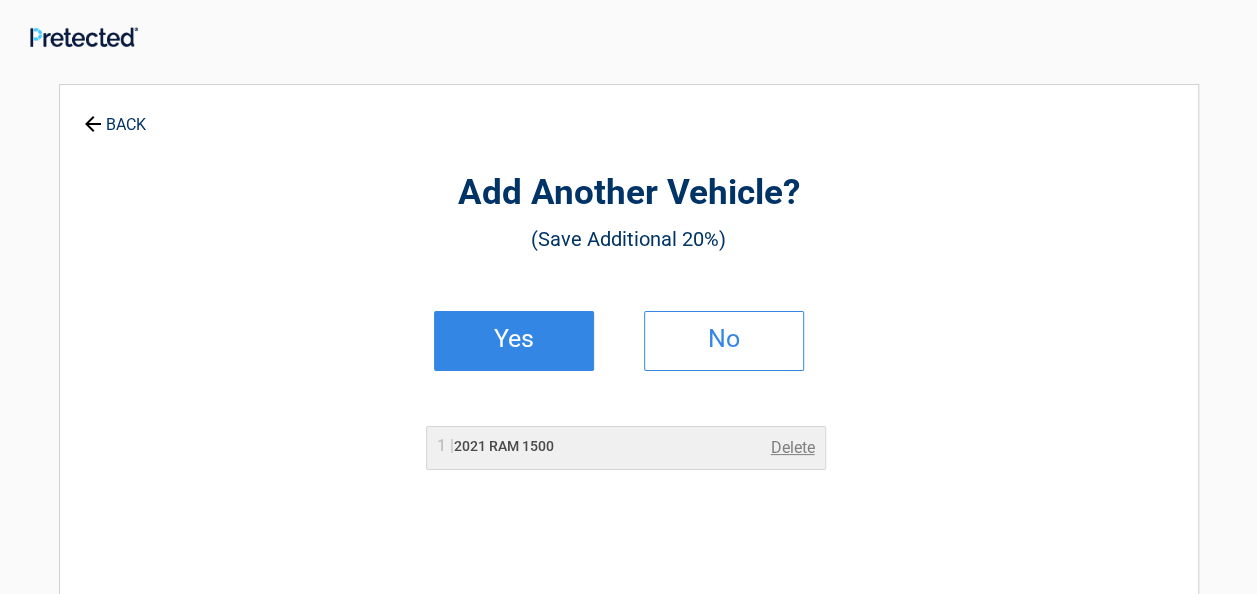 click on "Yes" at bounding box center [514, 341] 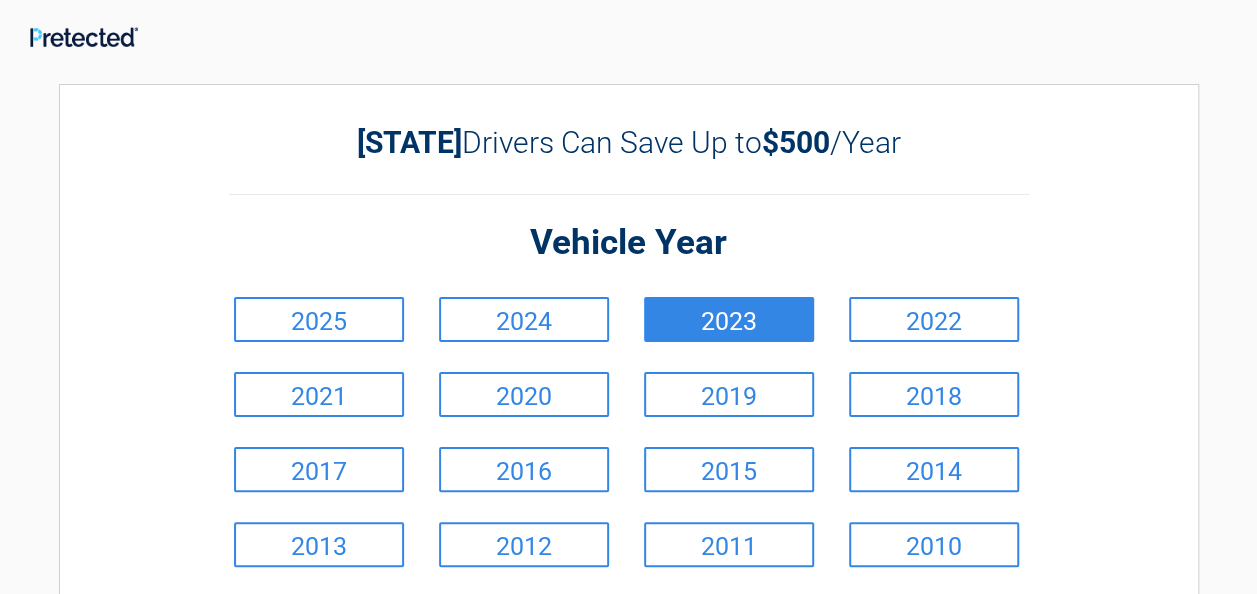 click on "2023" at bounding box center (729, 319) 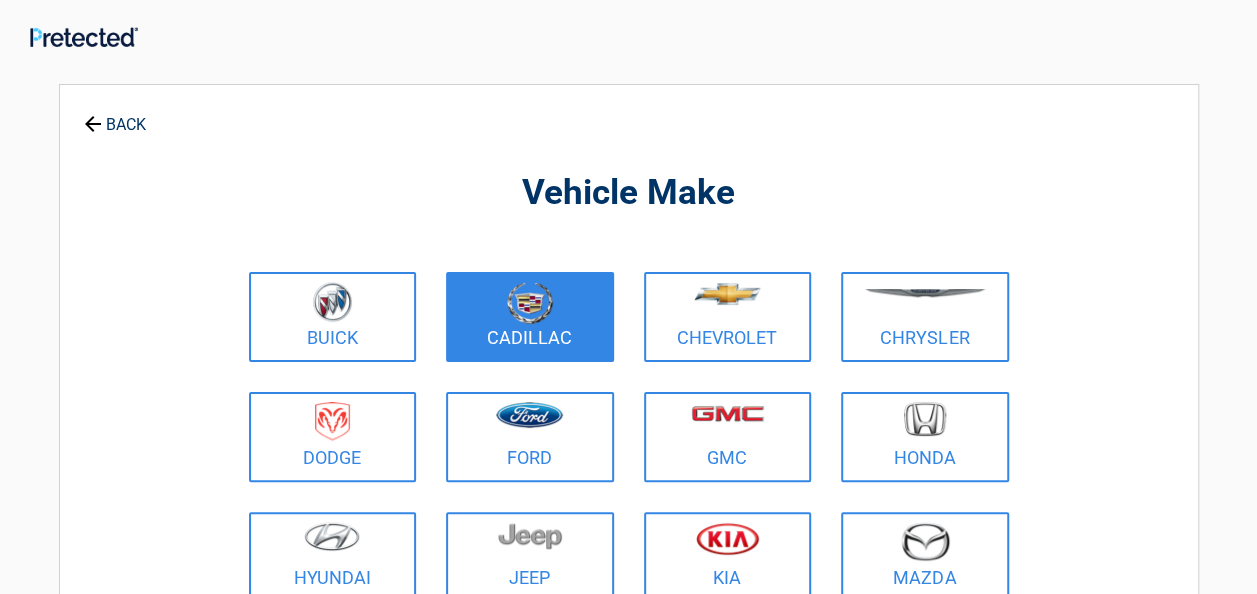 click on "Cadillac" at bounding box center (530, 317) 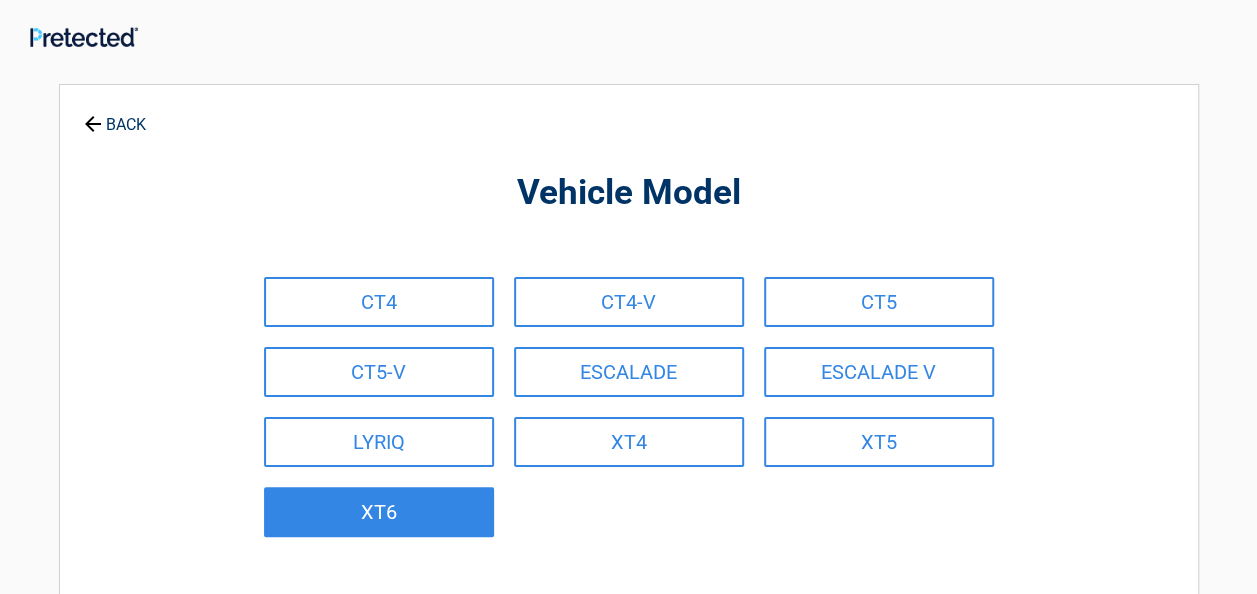 click on "XT6" at bounding box center (379, 512) 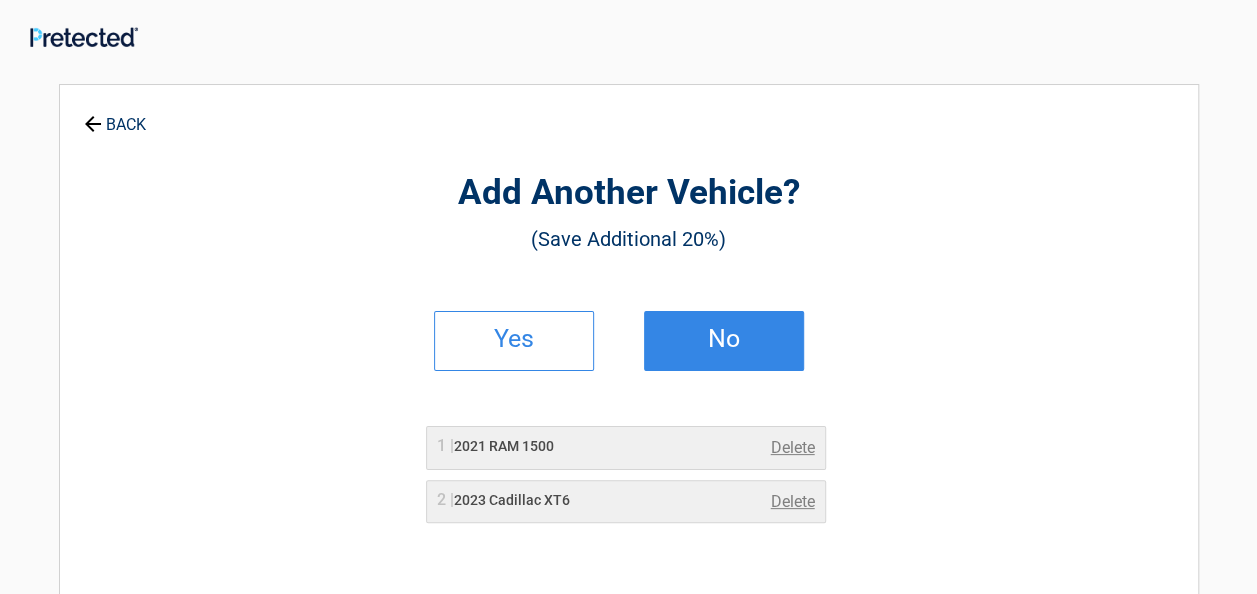 click on "No" at bounding box center [724, 339] 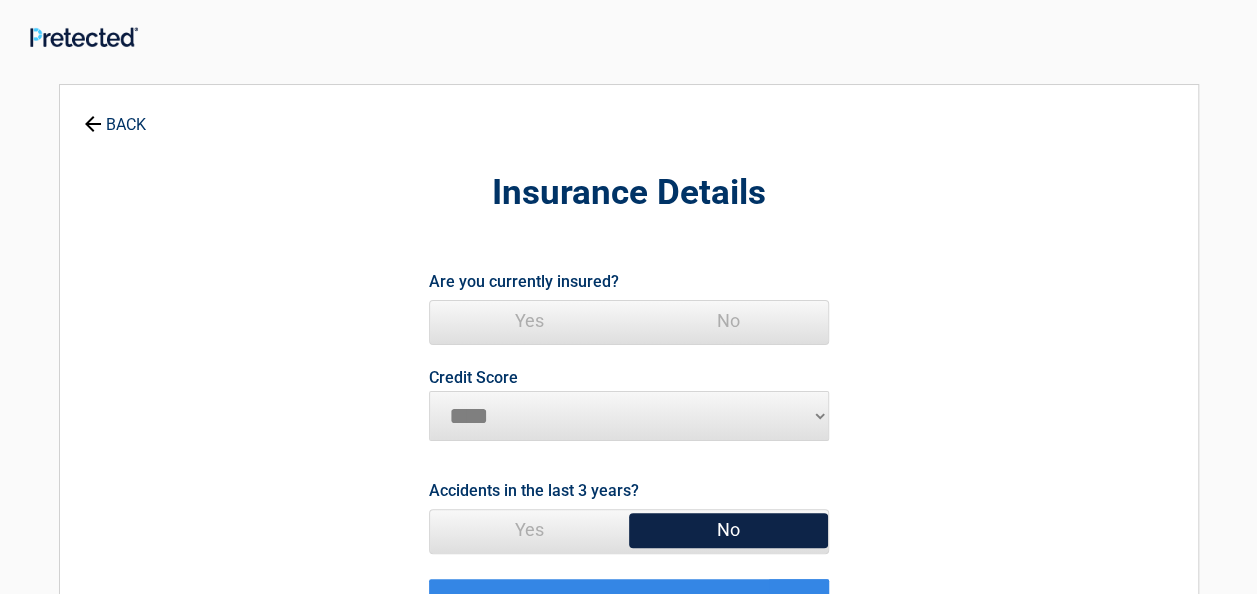 click on "Yes" at bounding box center [529, 321] 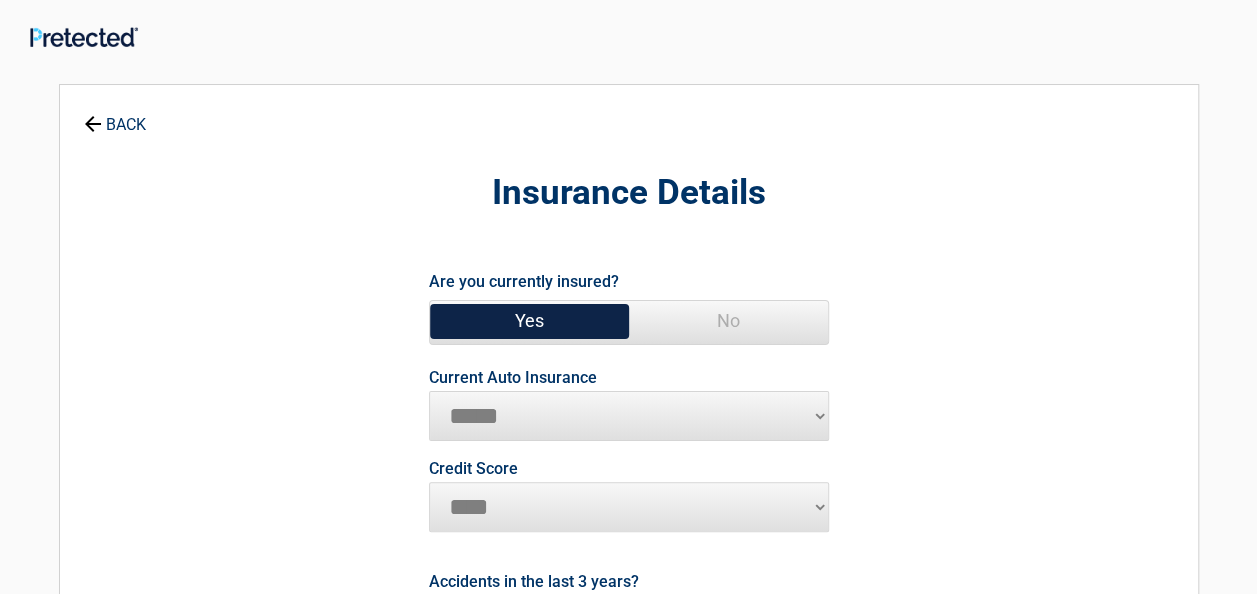 click on "**********" at bounding box center [629, 416] 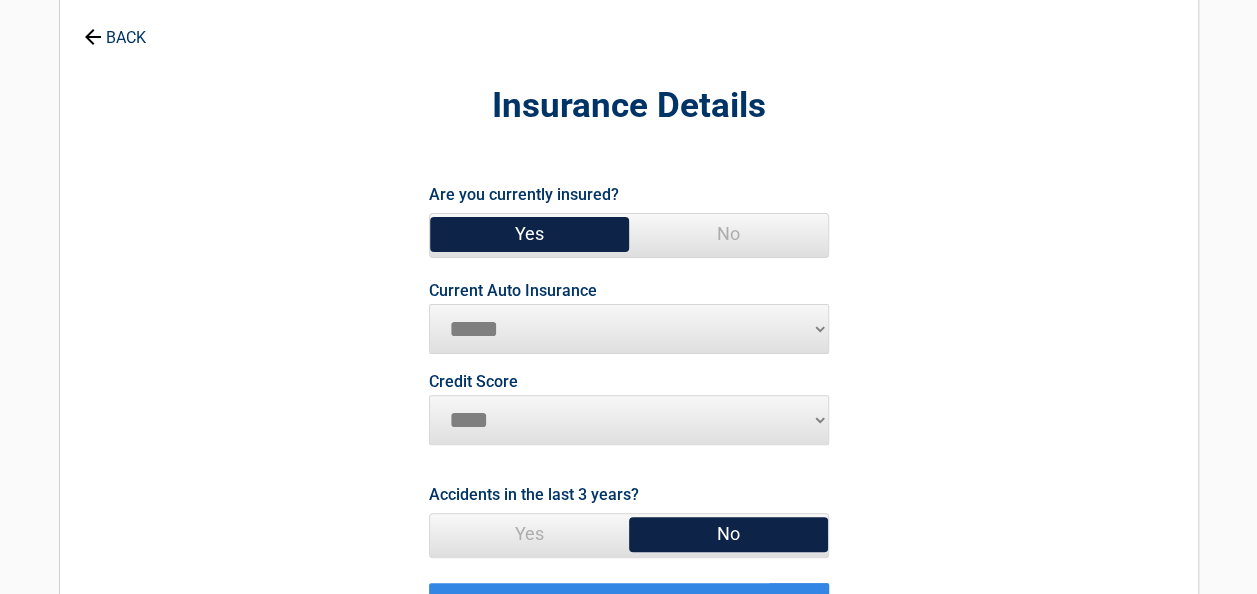 scroll, scrollTop: 200, scrollLeft: 0, axis: vertical 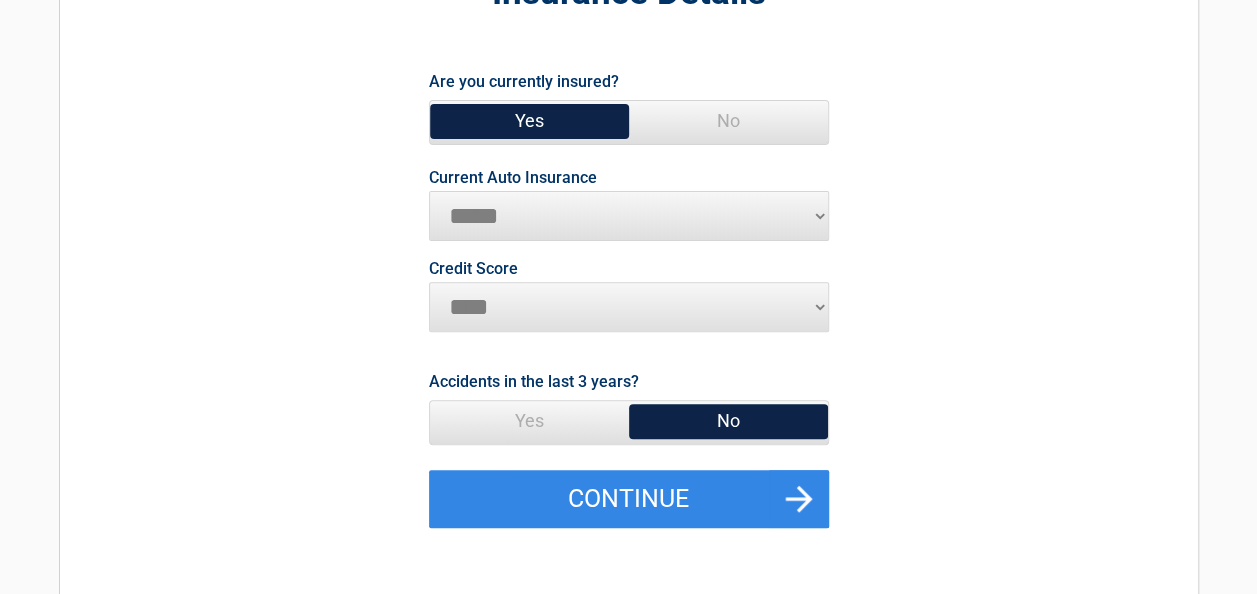 click on "*********
****
*******
****" at bounding box center [629, 307] 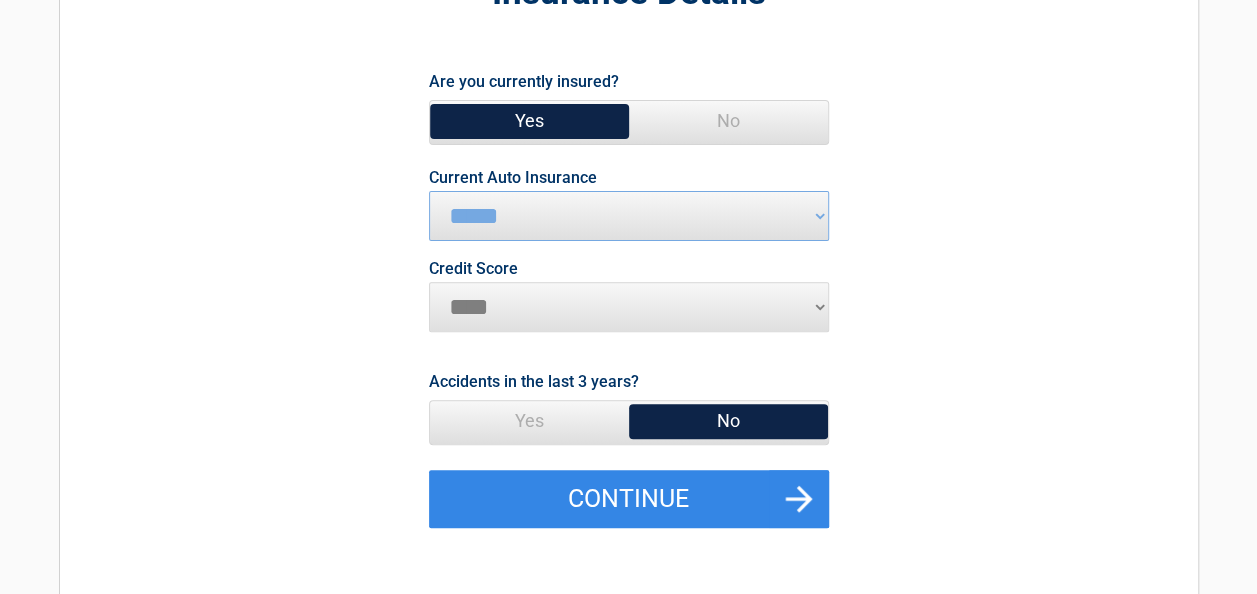 click on "*********
****
*******
****" at bounding box center [629, 307] 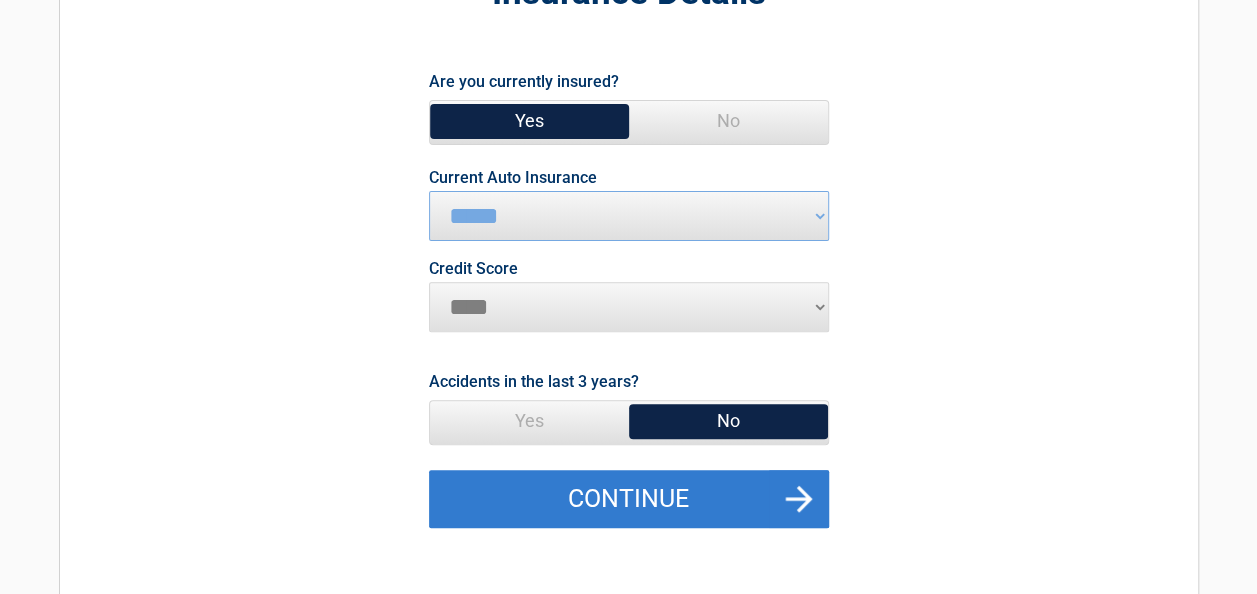 click on "Continue" at bounding box center [629, 499] 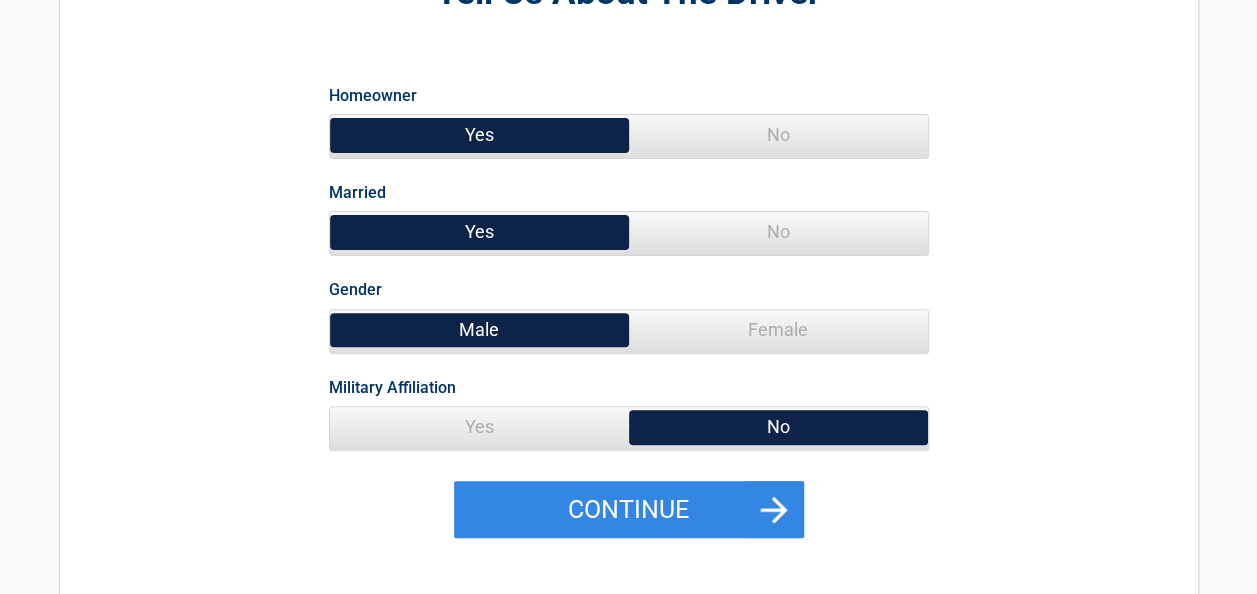 scroll, scrollTop: 300, scrollLeft: 0, axis: vertical 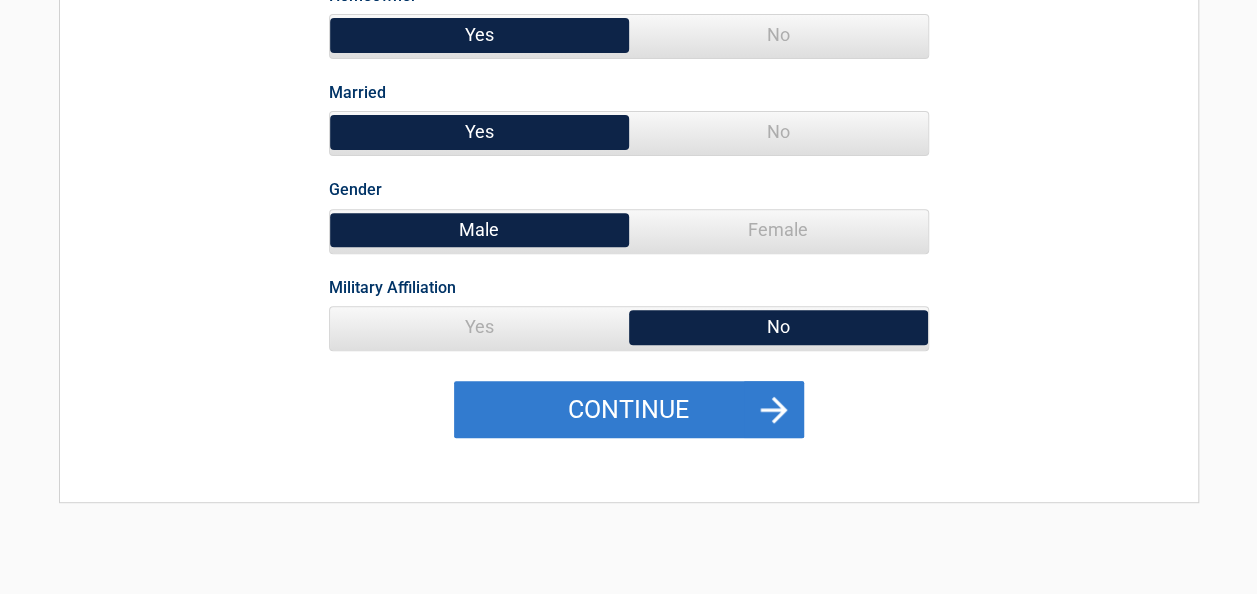 click on "Continue" at bounding box center [629, 410] 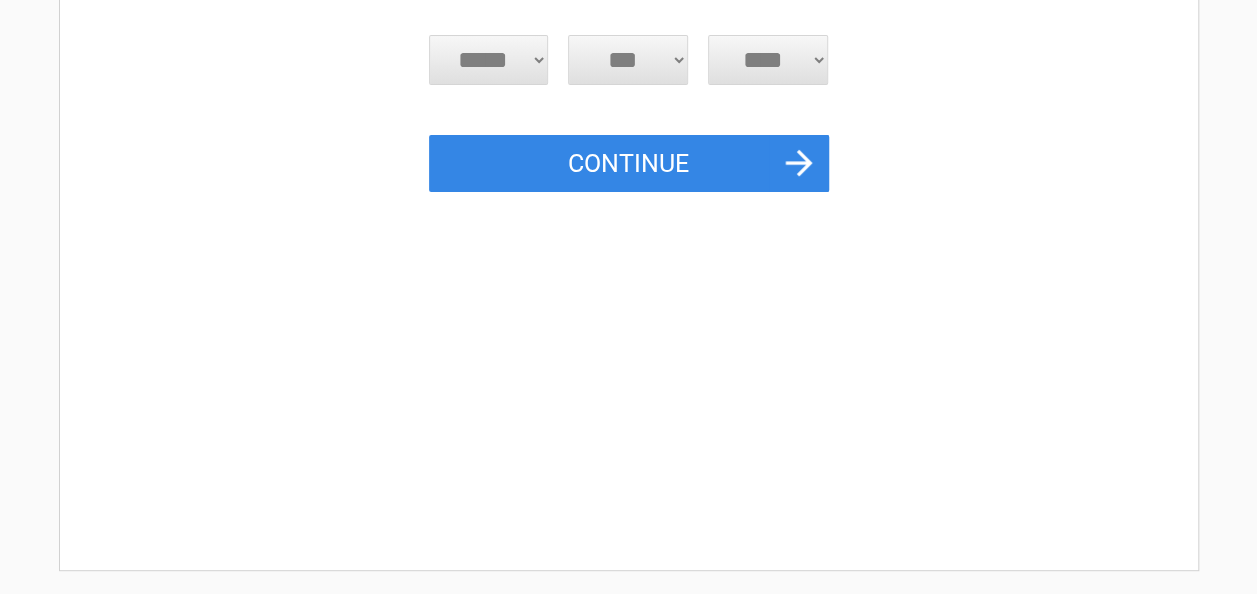 scroll, scrollTop: 0, scrollLeft: 0, axis: both 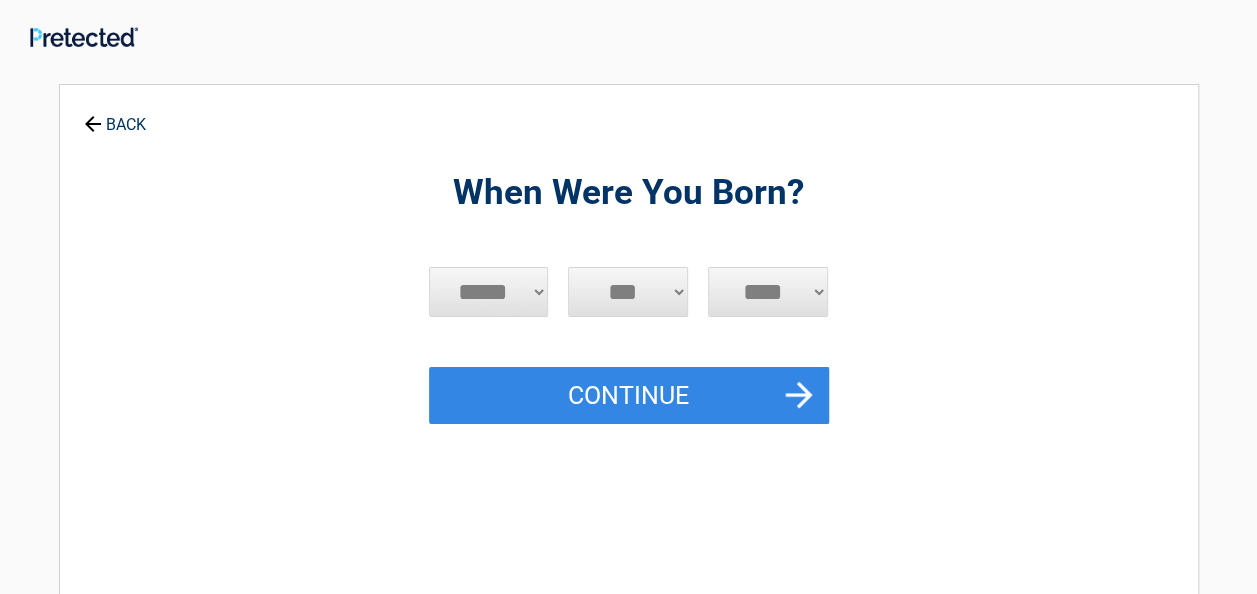 click on "*****
***
***
***
***
***
***
***
***
***
***
***
***" at bounding box center [489, 292] 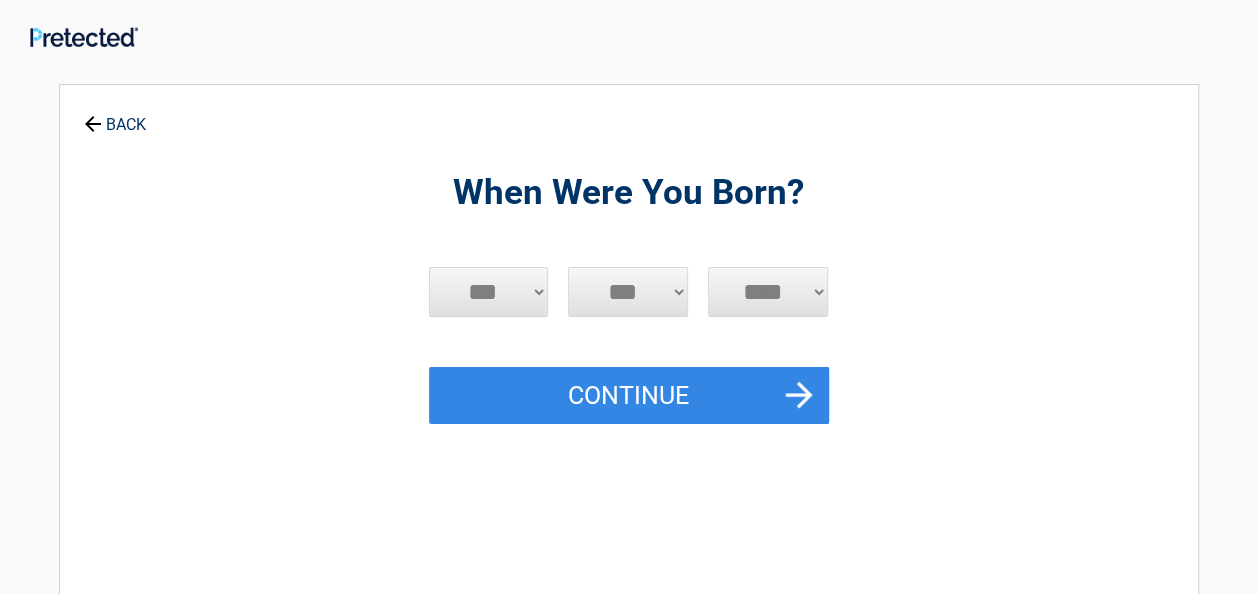 click on "*****
***
***
***
***
***
***
***
***
***
***
***
***" at bounding box center (489, 292) 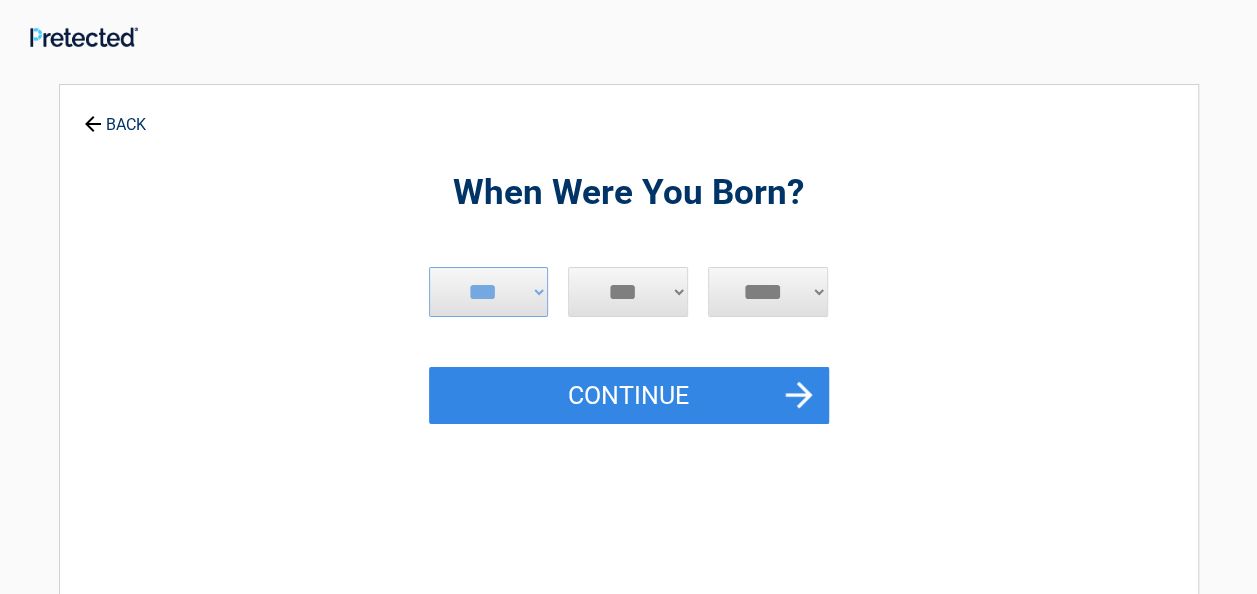 select on "**" 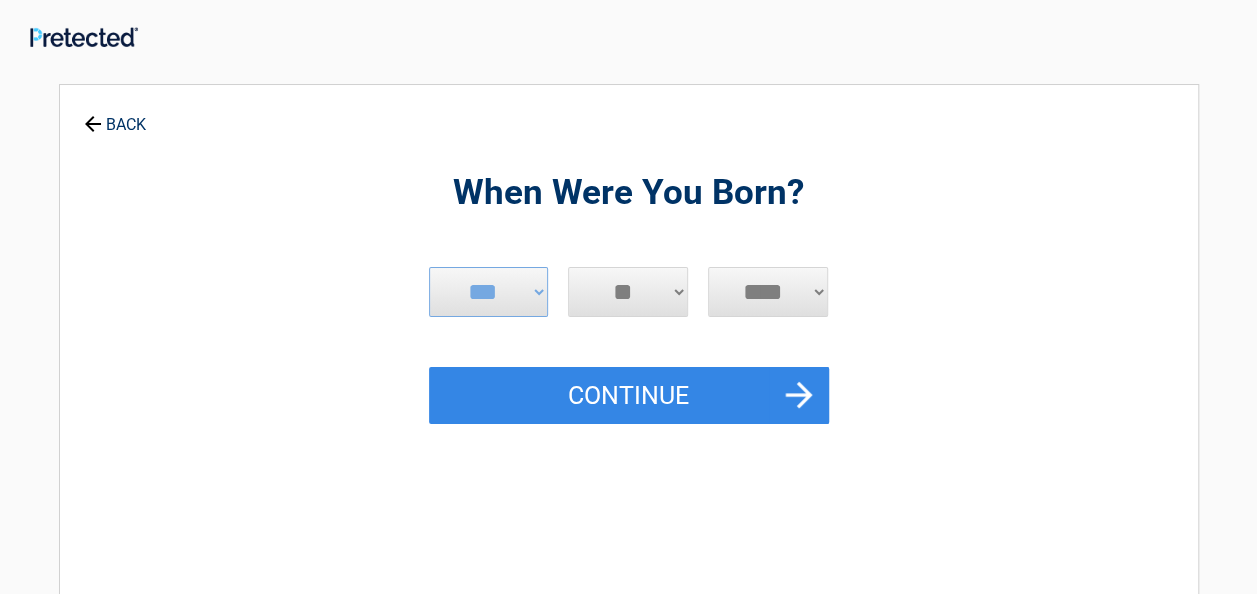 click on "*** * * * * * * * * * ** ** ** ** ** ** ** ** ** ** ** ** ** ** ** ** ** ** ** ** ** **" at bounding box center (628, 292) 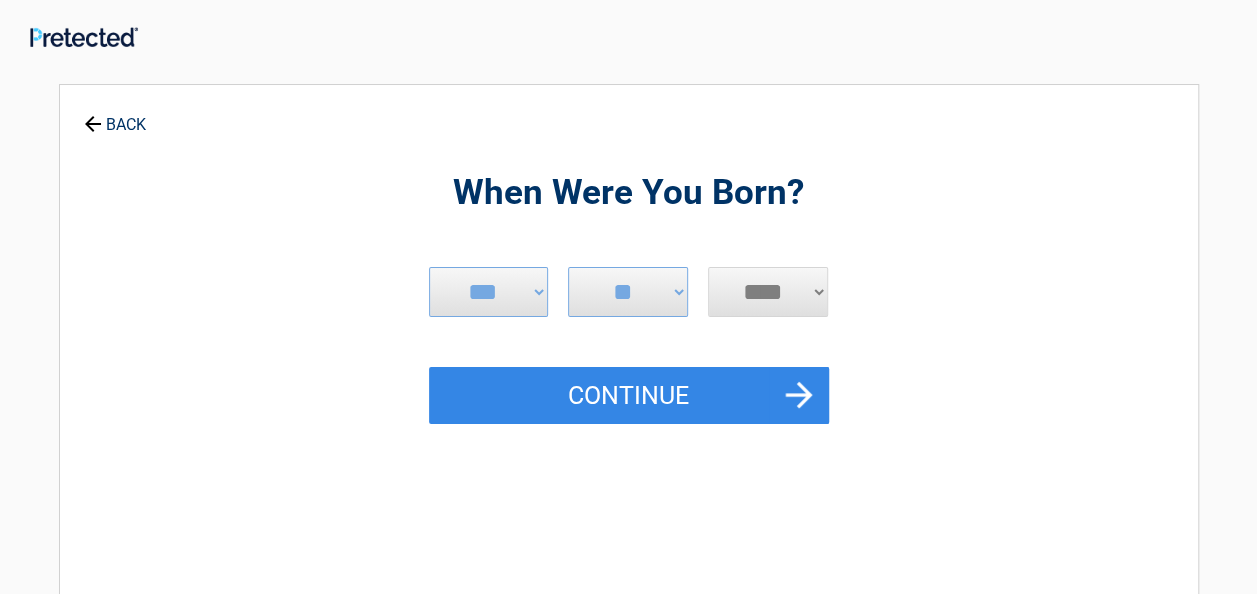 click on "****
****
****
****
****
****
****
****
****
****
****
****
****
****
****
****
****
****
****
****
****
****
****
****
****
****
****
****
****
****
****
****
****
****
****
****
****
****
****
****
****
****
****
****
****
****
****
****
****
****
****
****
****
****
****
****
****
****
****
****
****
****
****
****" at bounding box center (768, 292) 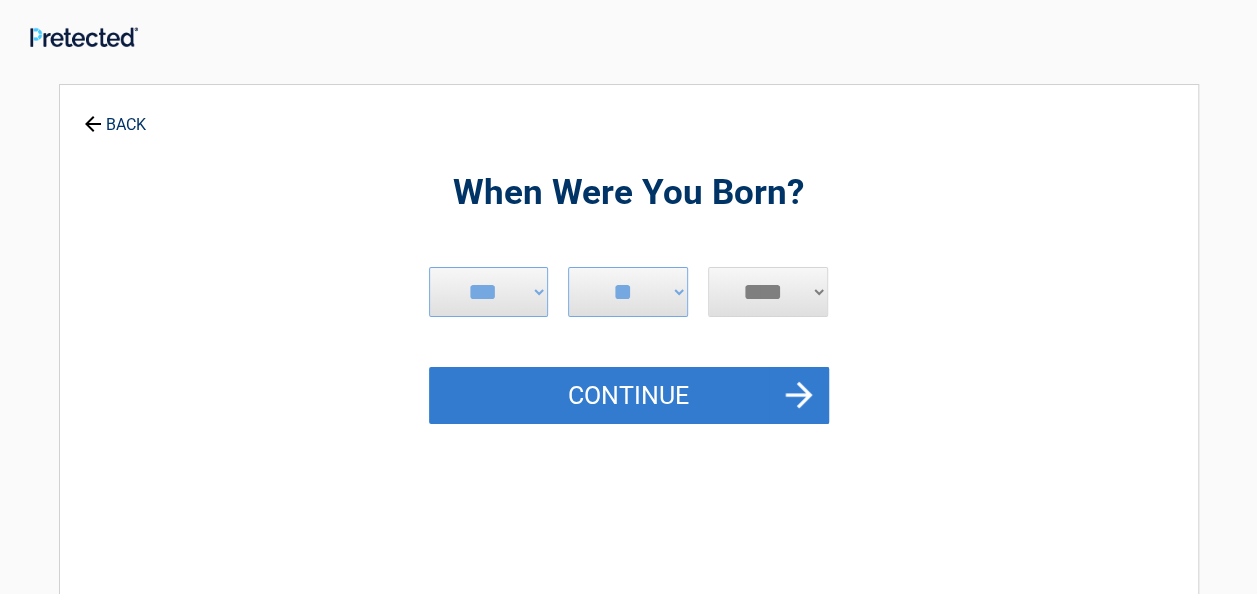 click on "Continue" at bounding box center [629, 396] 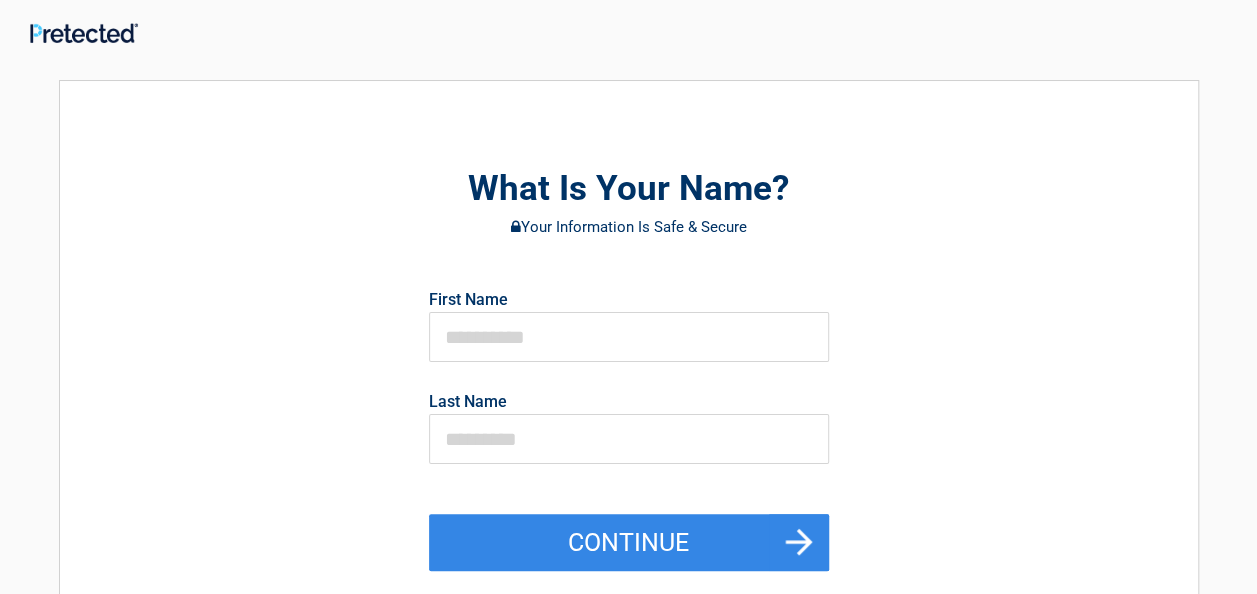 scroll, scrollTop: 0, scrollLeft: 0, axis: both 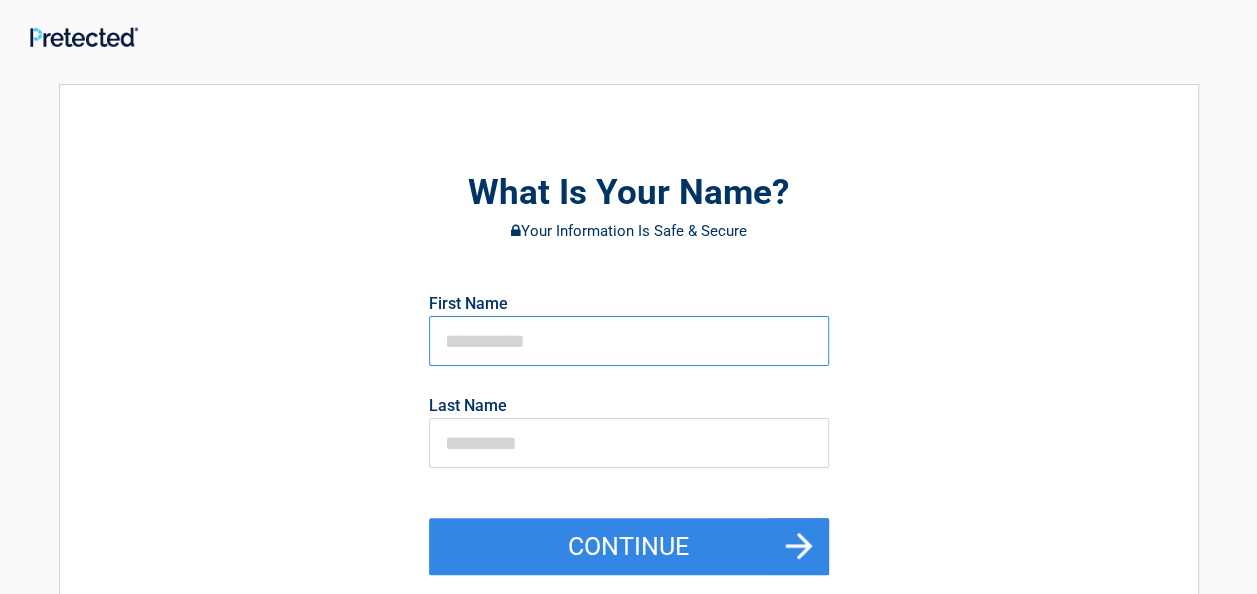 click at bounding box center [629, 341] 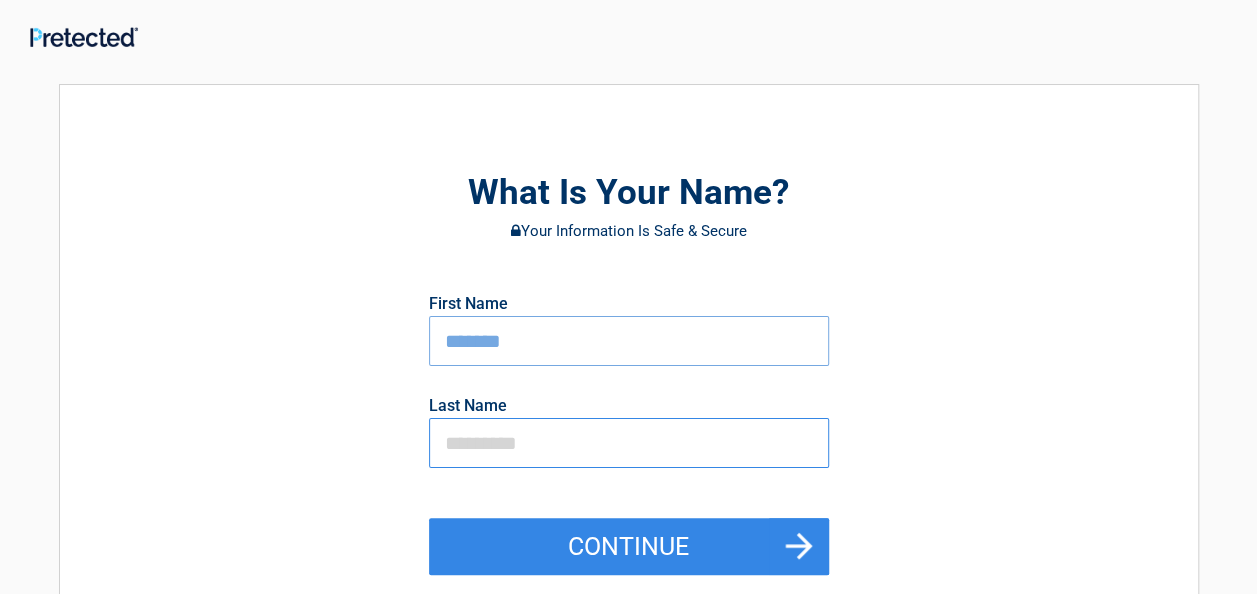 click at bounding box center [629, 443] 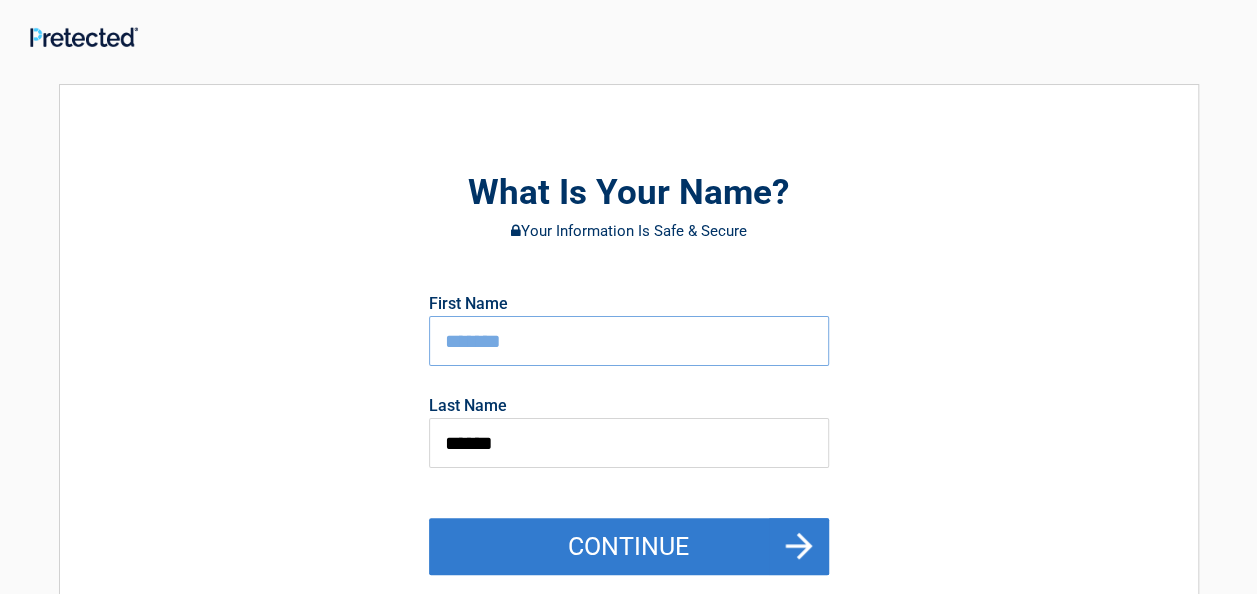 click on "Continue" at bounding box center [629, 547] 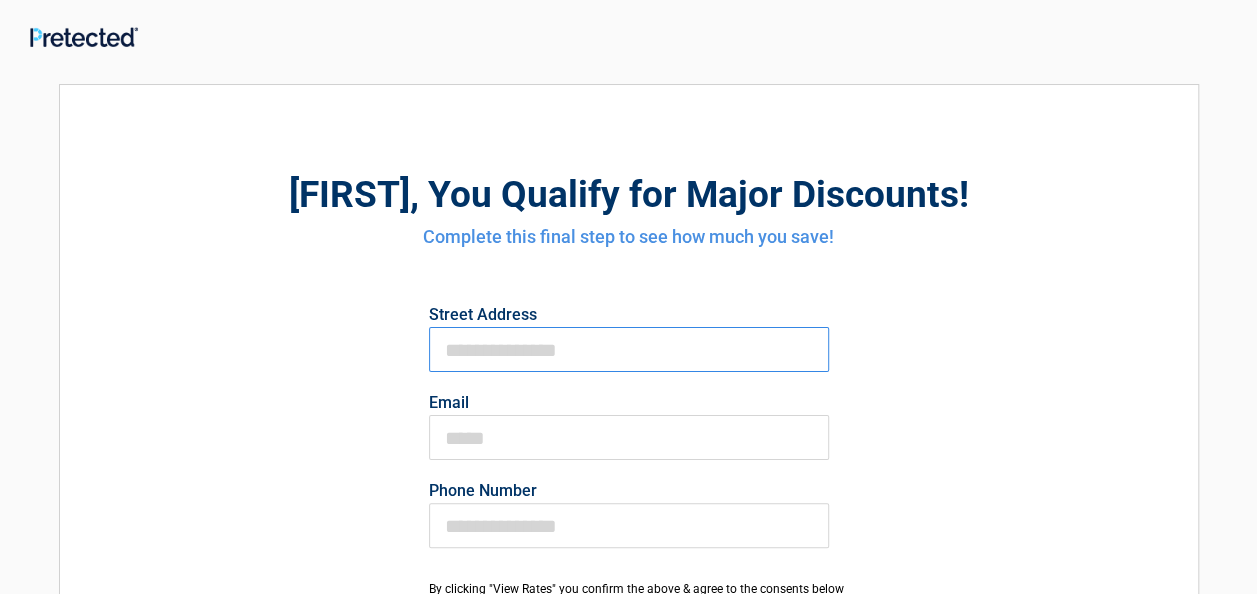 click on "First Name" at bounding box center (629, 349) 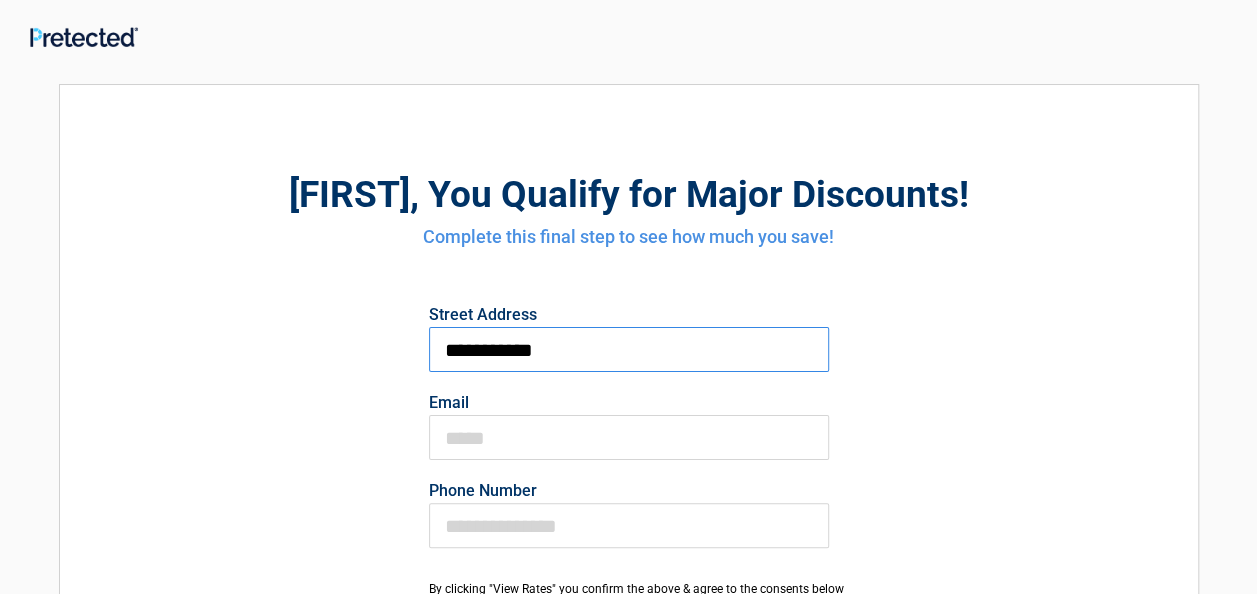 type on "**********" 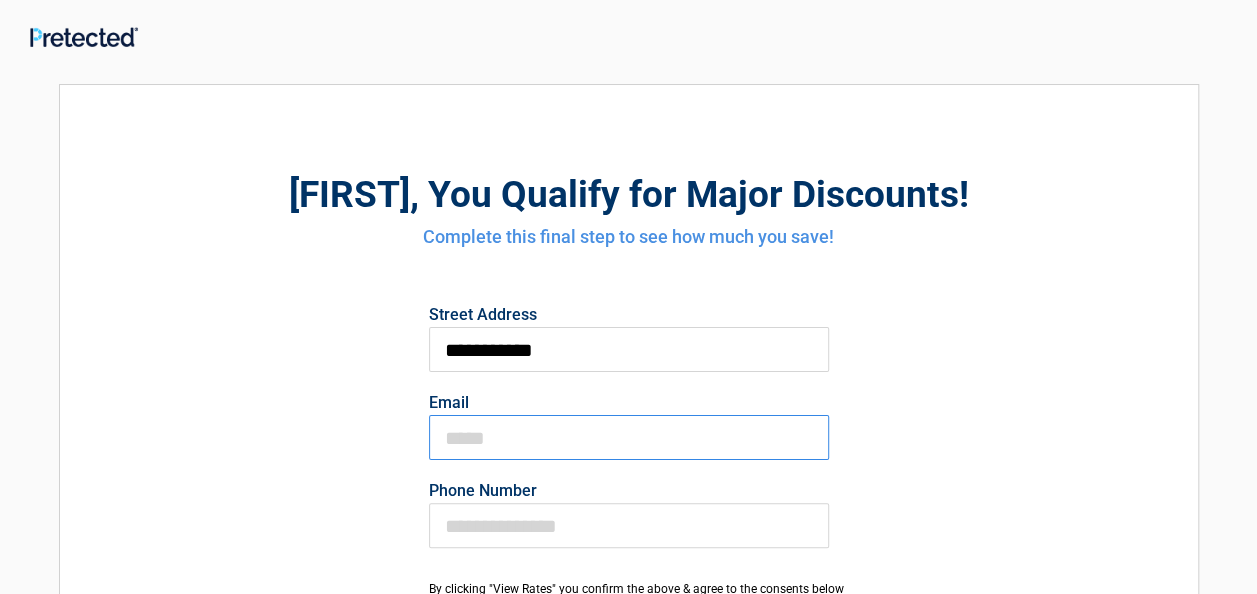click on "Email" at bounding box center (629, 437) 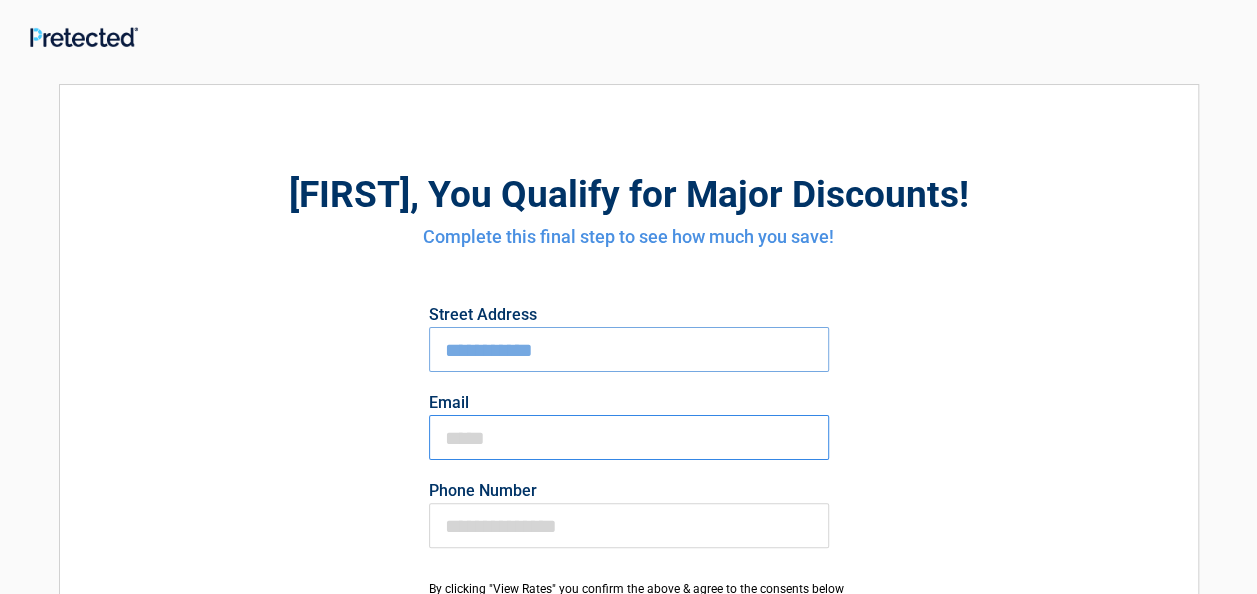 type on "**********" 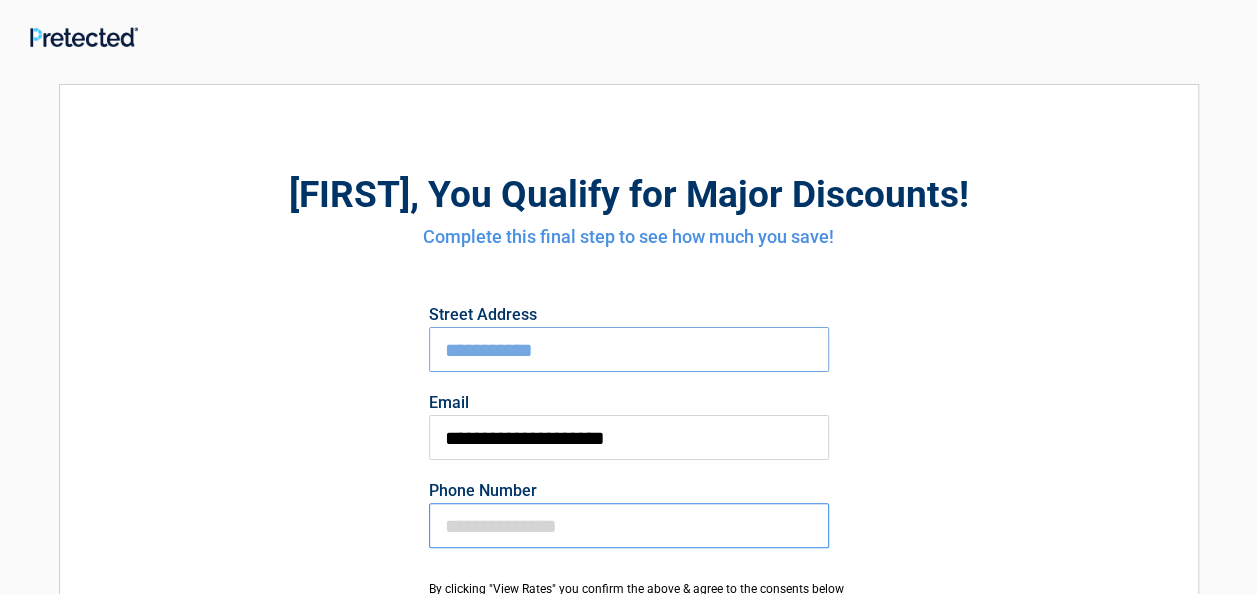 type on "**********" 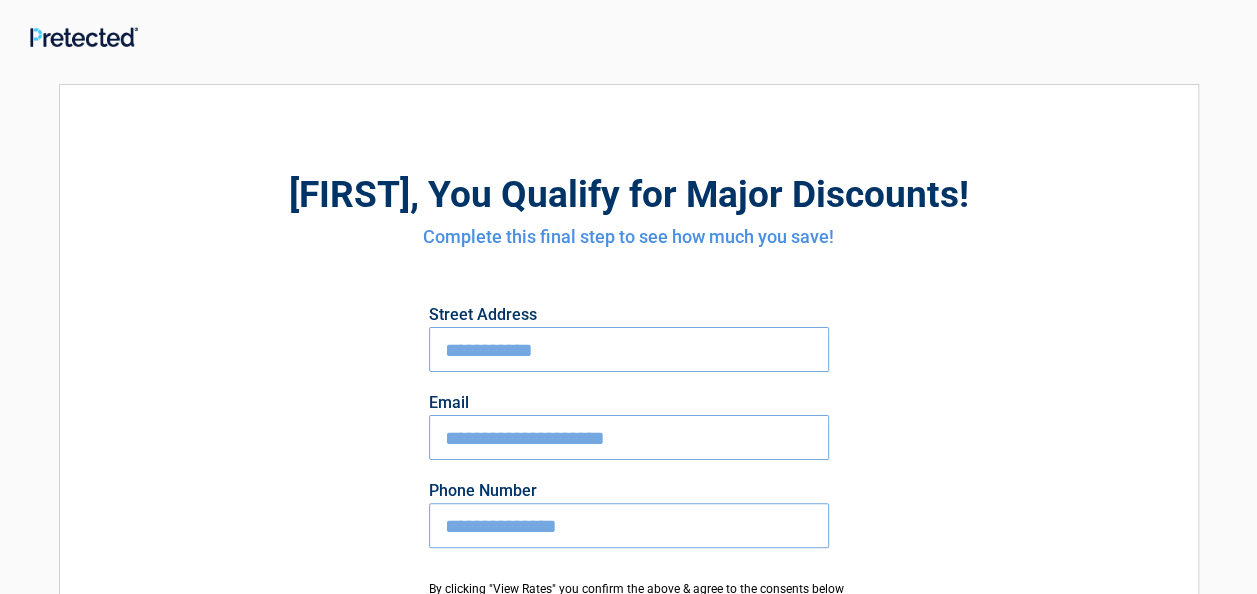 type on "**********" 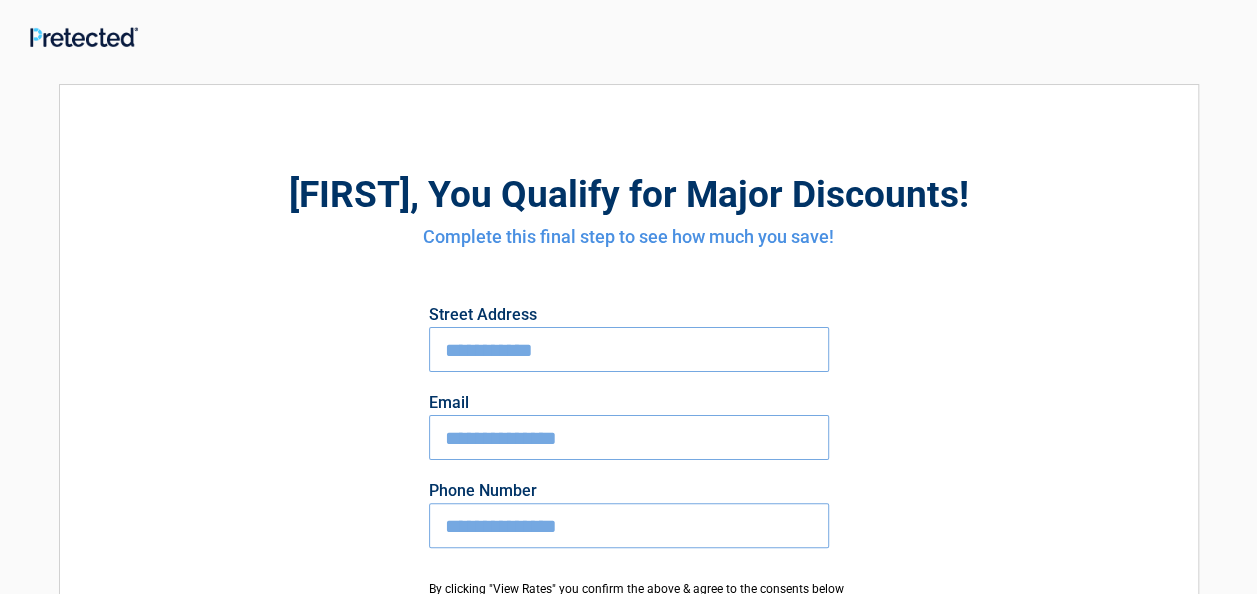 click on "**********" at bounding box center [629, 525] 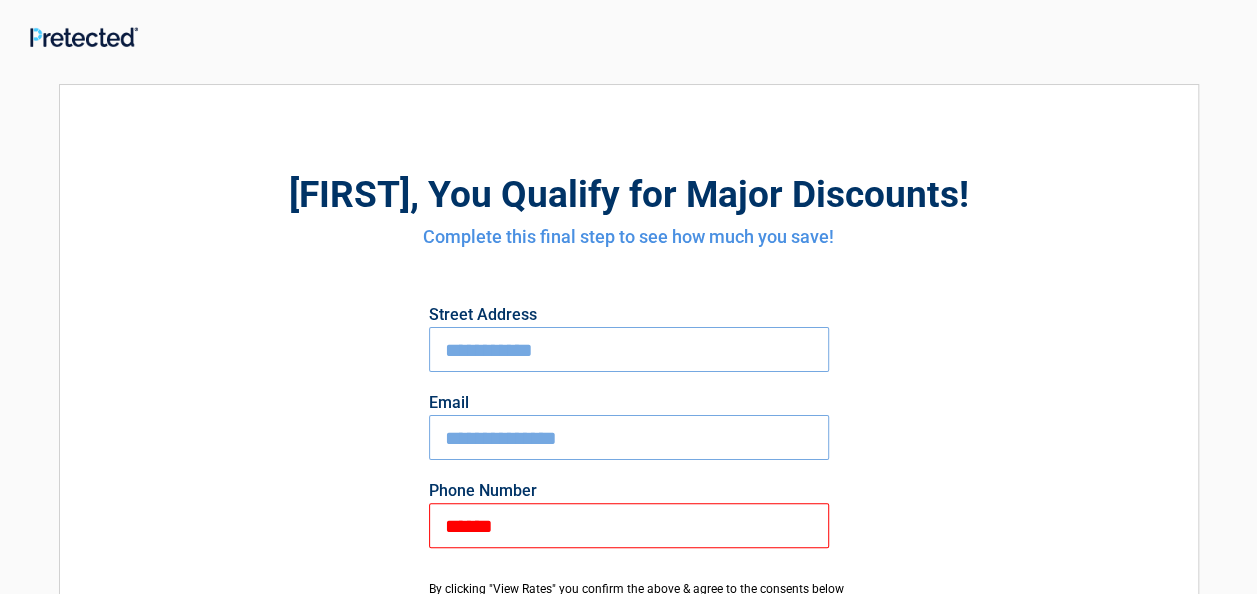 type on "**********" 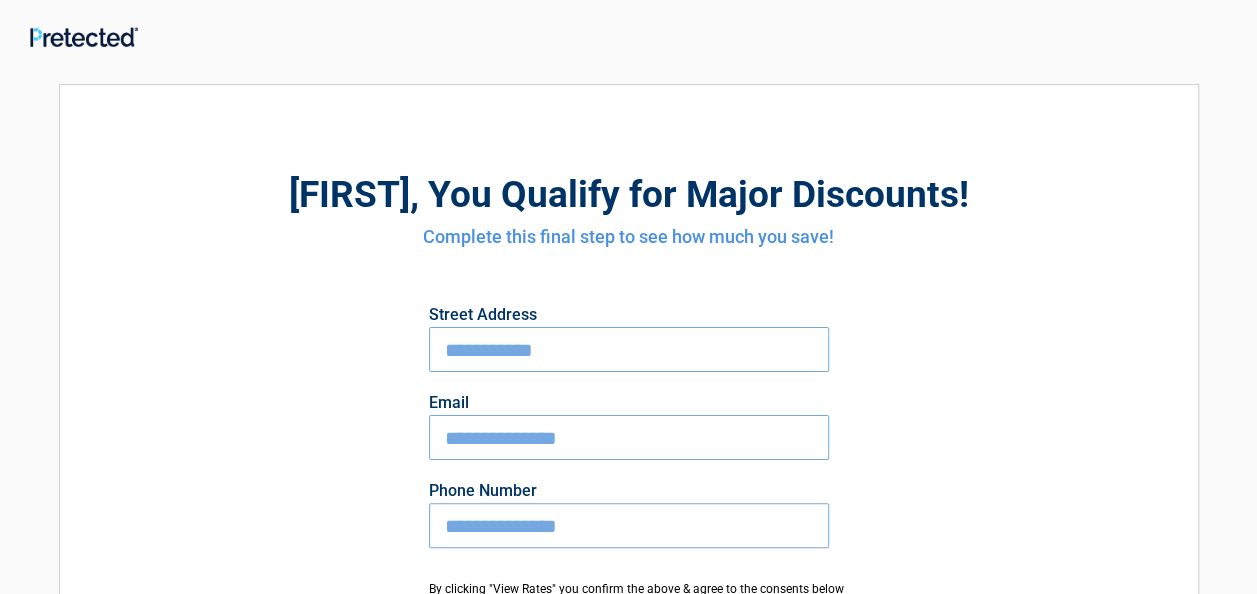 scroll, scrollTop: 200, scrollLeft: 0, axis: vertical 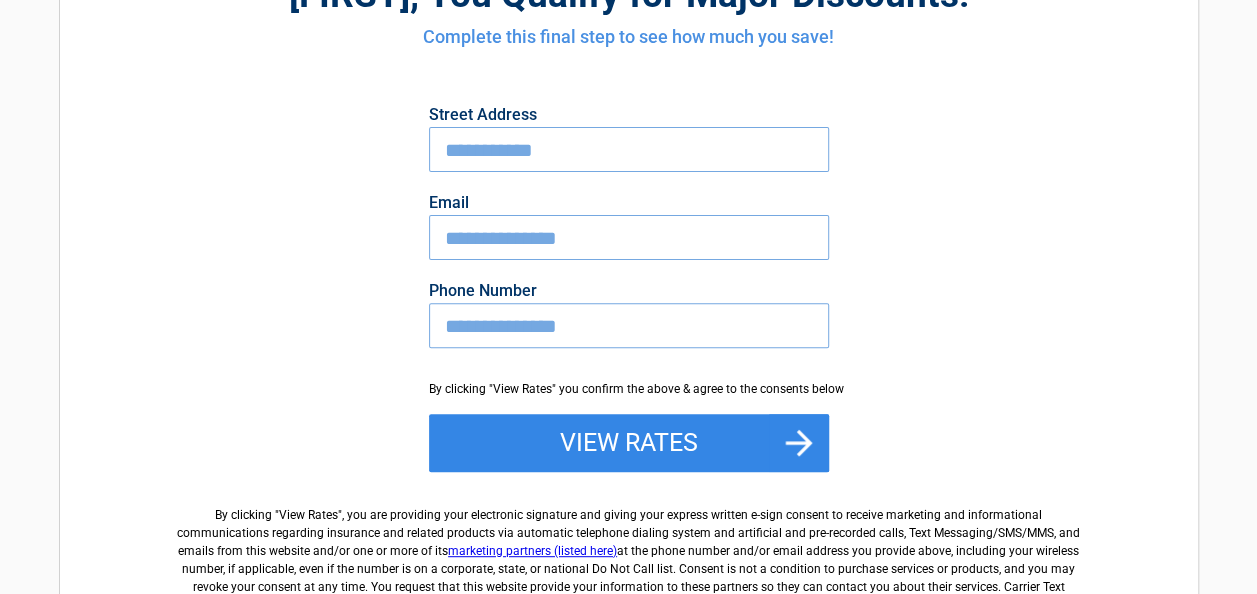 click on "**********" at bounding box center (629, 237) 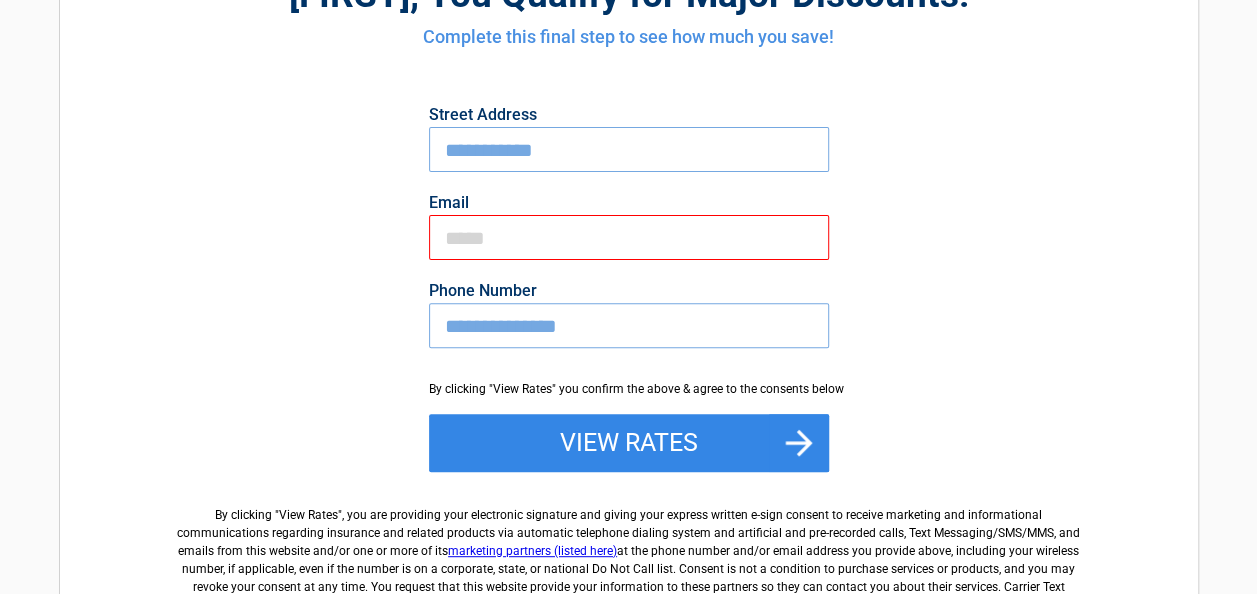 click on "Email" at bounding box center [629, 237] 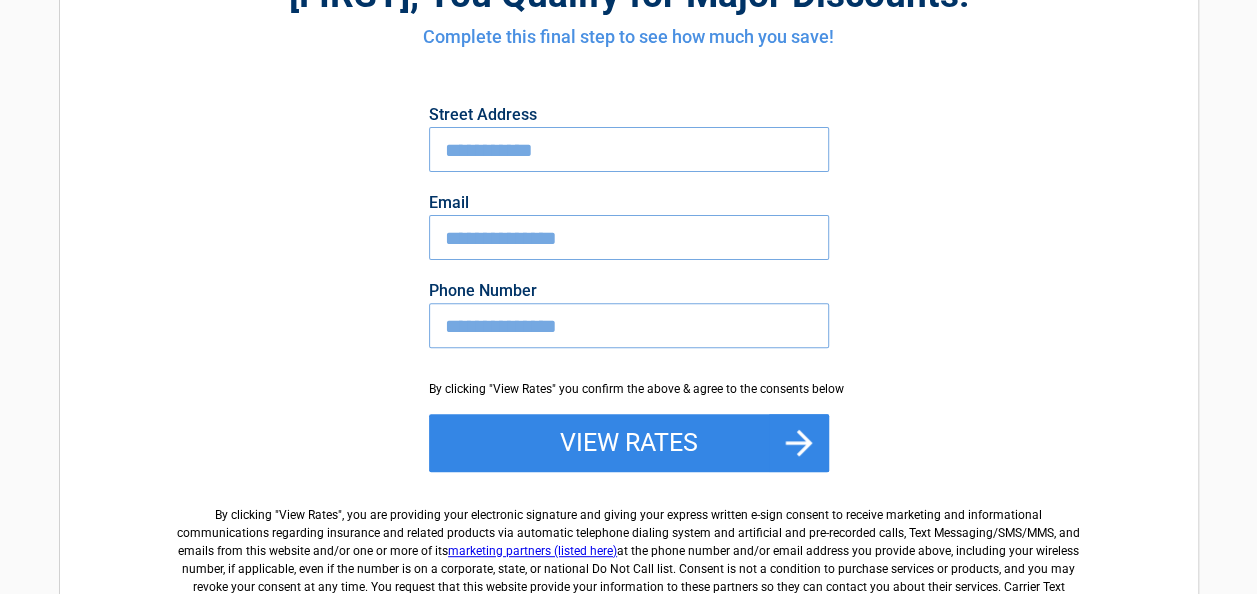 click on "[FIRST] , You Qualify for Major Discounts!
Complete this final step to see how much you save!
Street Address
[ADDRESS]
Email
[EMAIL]
Phone Number
[PHONE]
By clicking "View Rates" you confirm the above & agree to the consents below
View Rates
By clicking " View Rates ", you are providing your electronic signature and giving your express written e-sign consent to receive marketing and informational communications regarding insurance and related products via automatic telephone dialing system and artificial and pre-recorded calls, Text Messaging/SMS/MMS, and emails from this website and/or one or more of its  marketing partners (listed here) Privacy Policy  and  Terms & Conditions , including the mandatory arbitration provision and class action waiver contained therein." at bounding box center (629, 278) 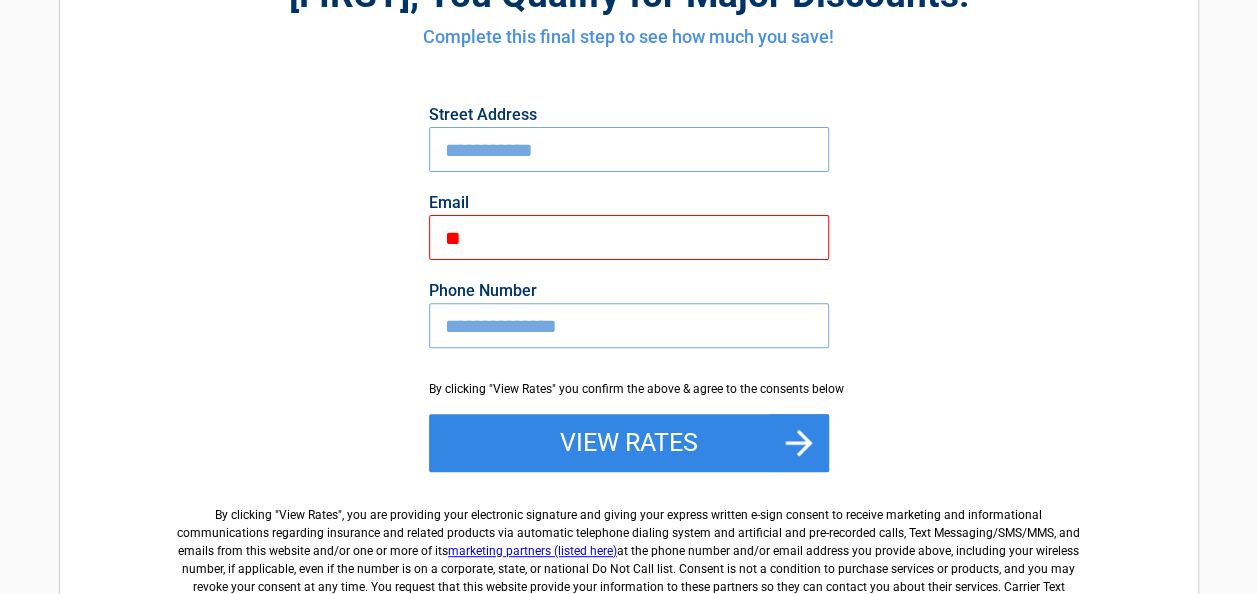 type on "*" 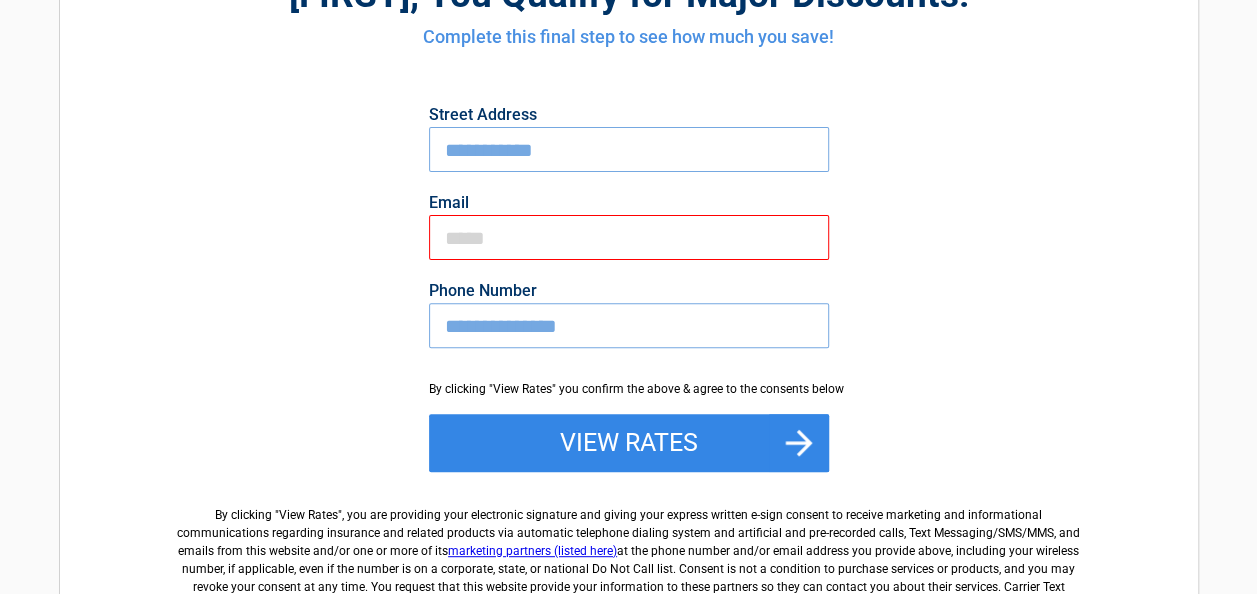 click on "Email" at bounding box center (629, 237) 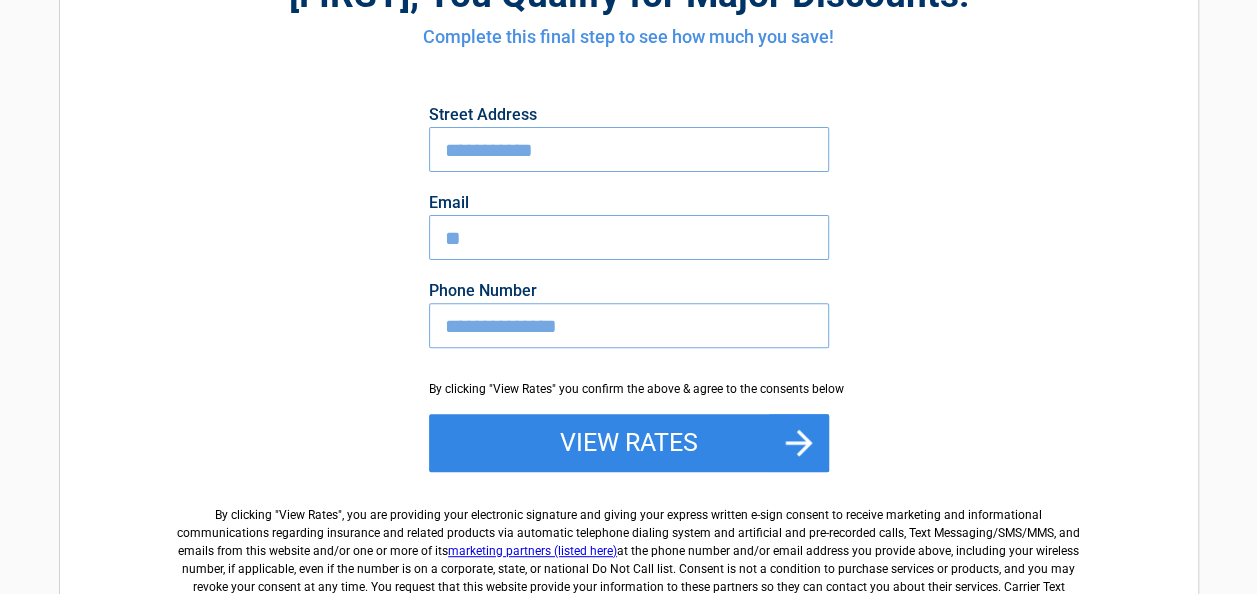 type on "*" 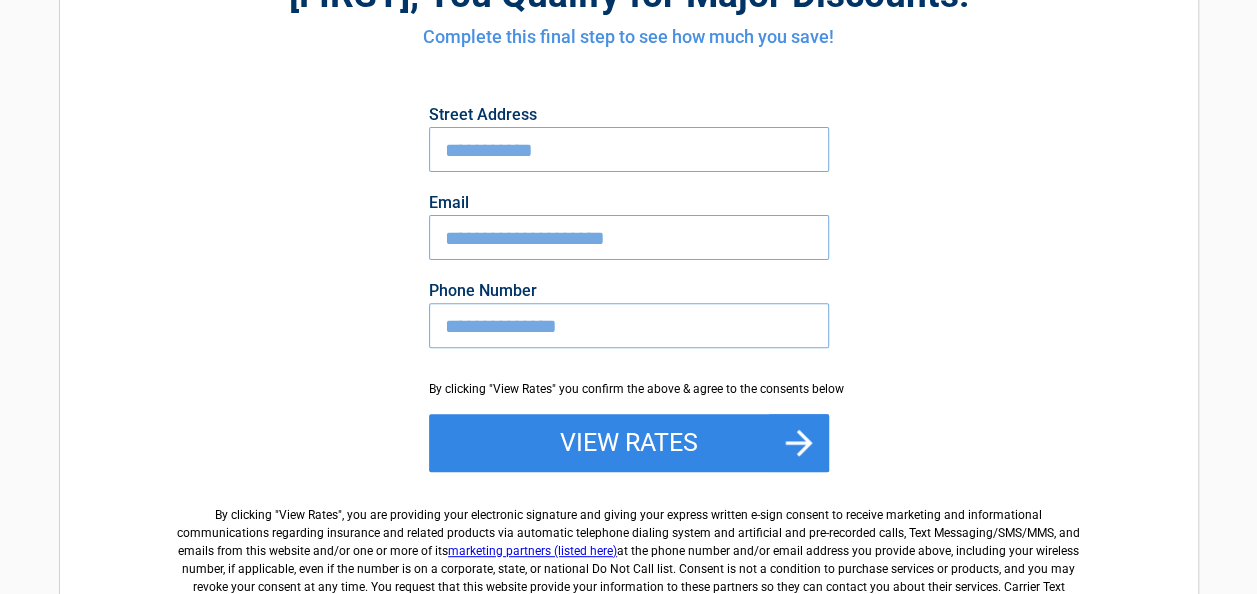 type on "**********" 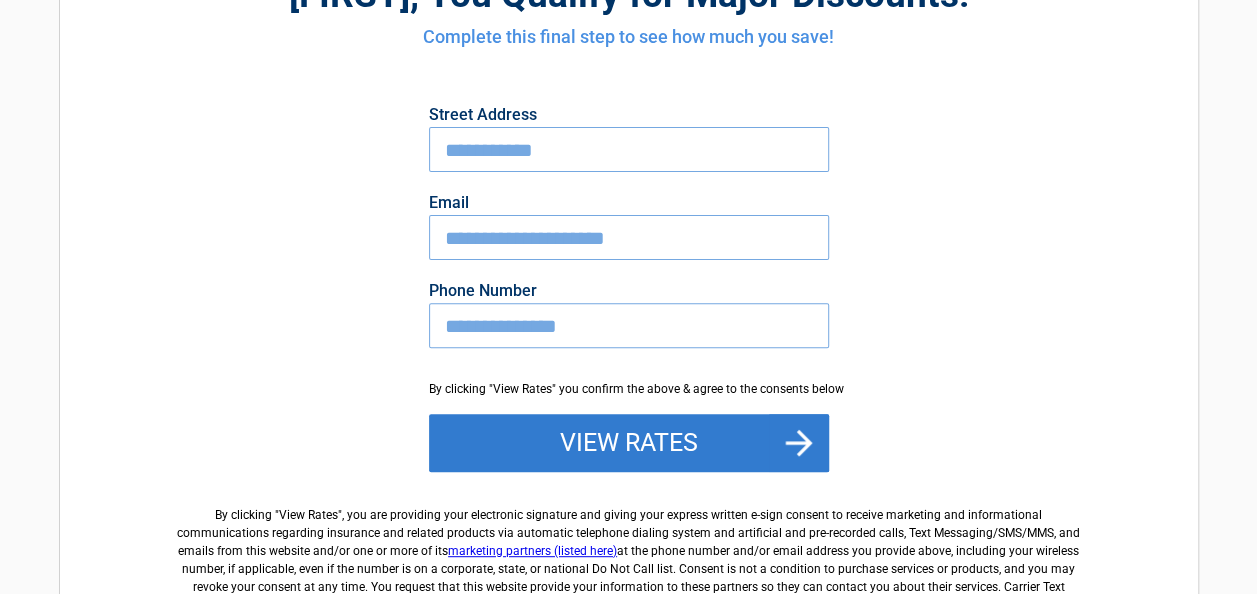 click on "View Rates" at bounding box center [629, 443] 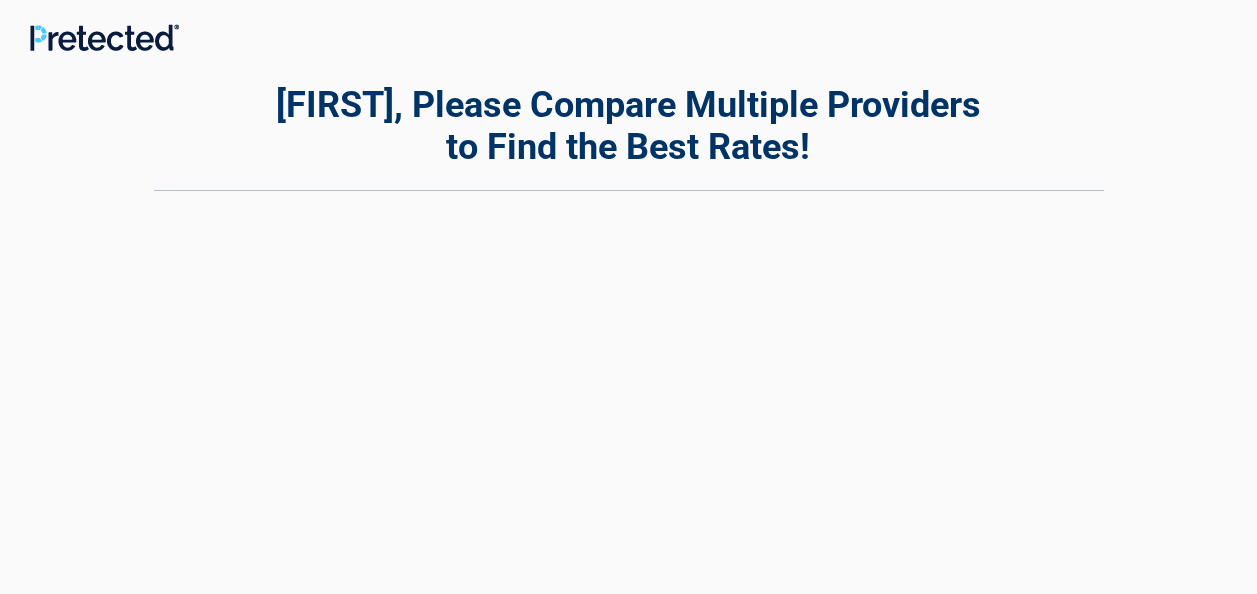 scroll, scrollTop: 0, scrollLeft: 0, axis: both 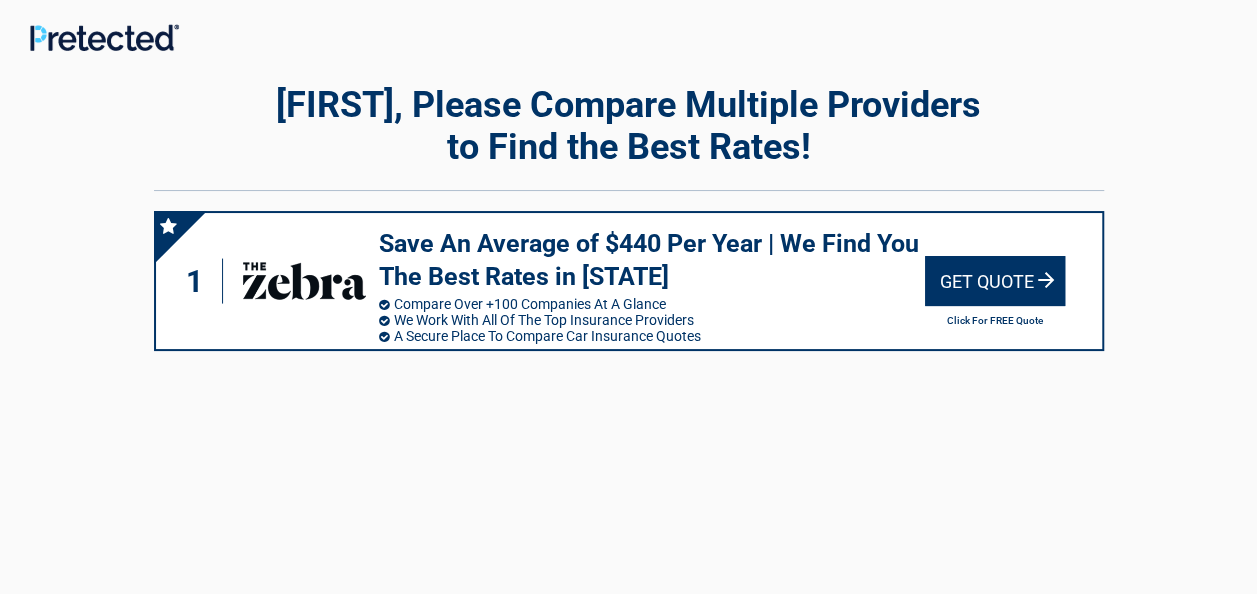 click on "Get Quote" at bounding box center [995, 281] 